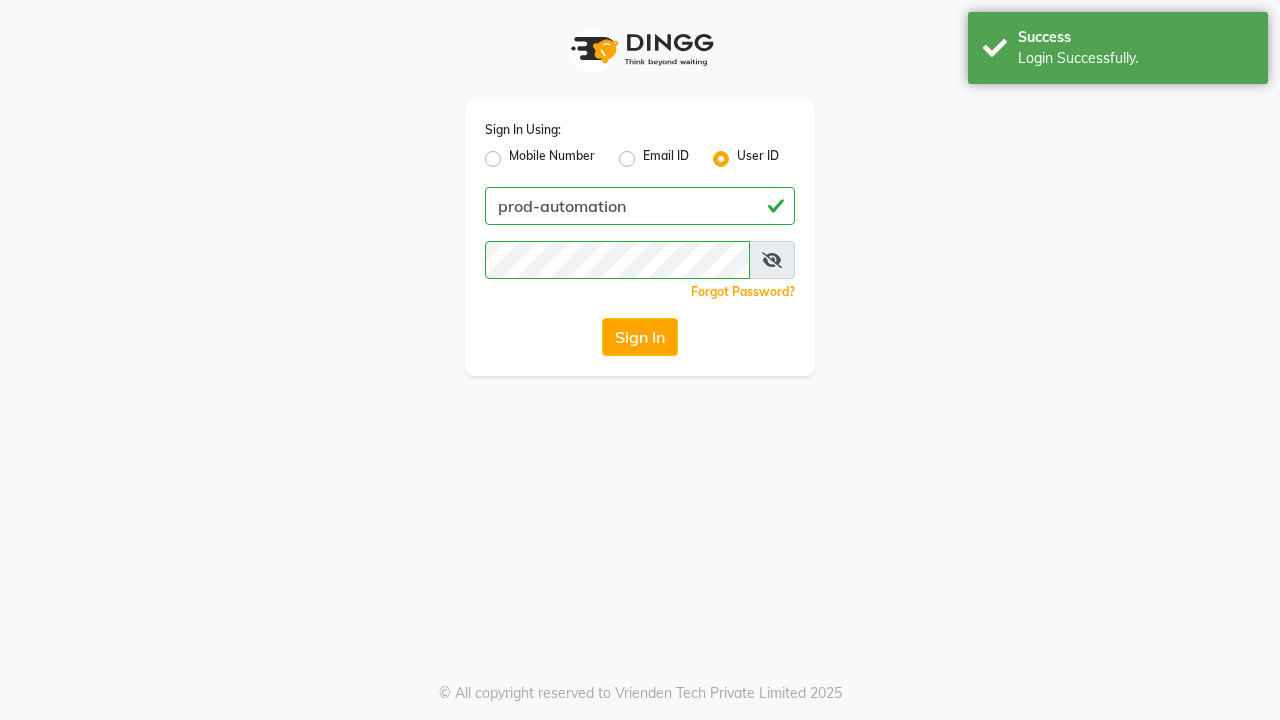 scroll, scrollTop: 0, scrollLeft: 0, axis: both 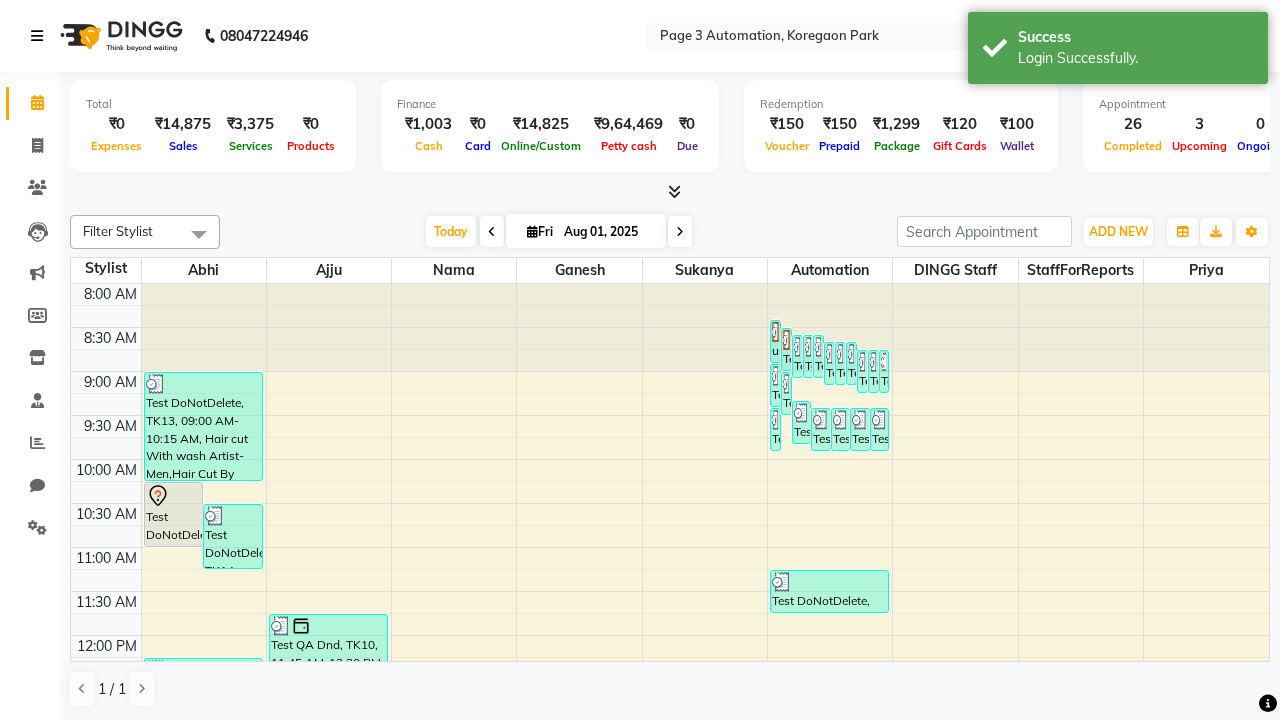 click at bounding box center (37, 36) 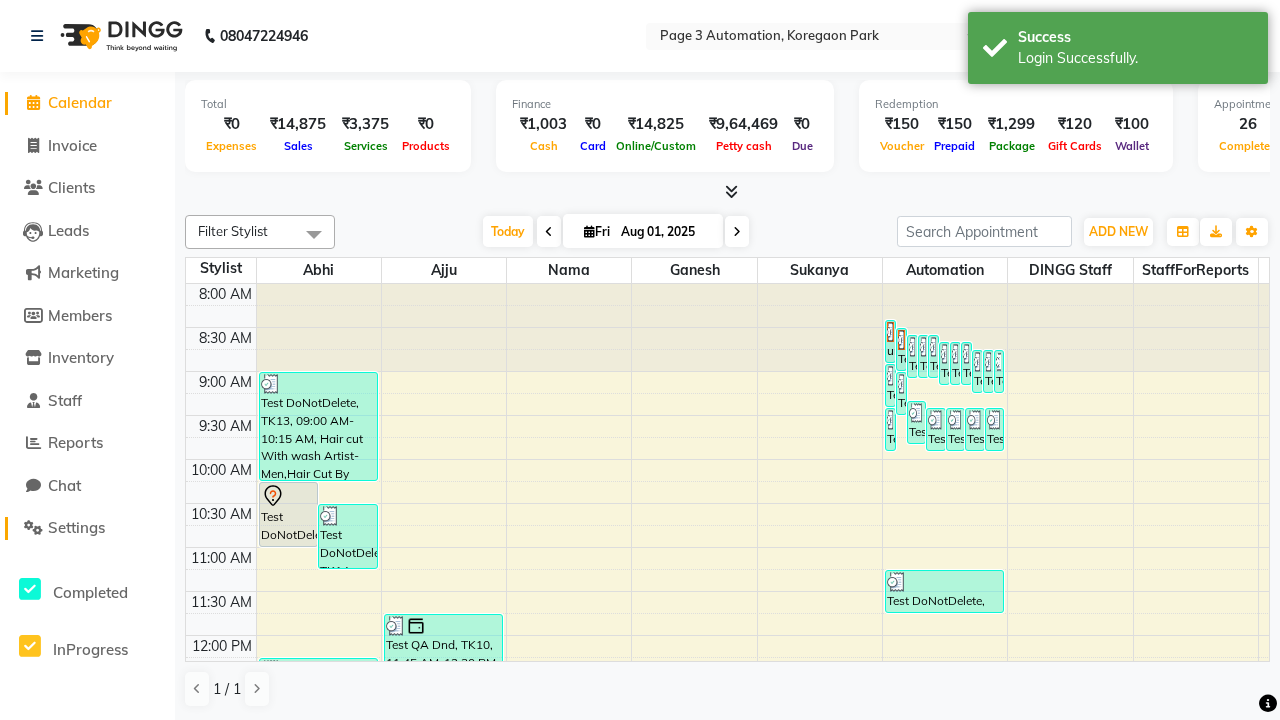 click on "Settings" 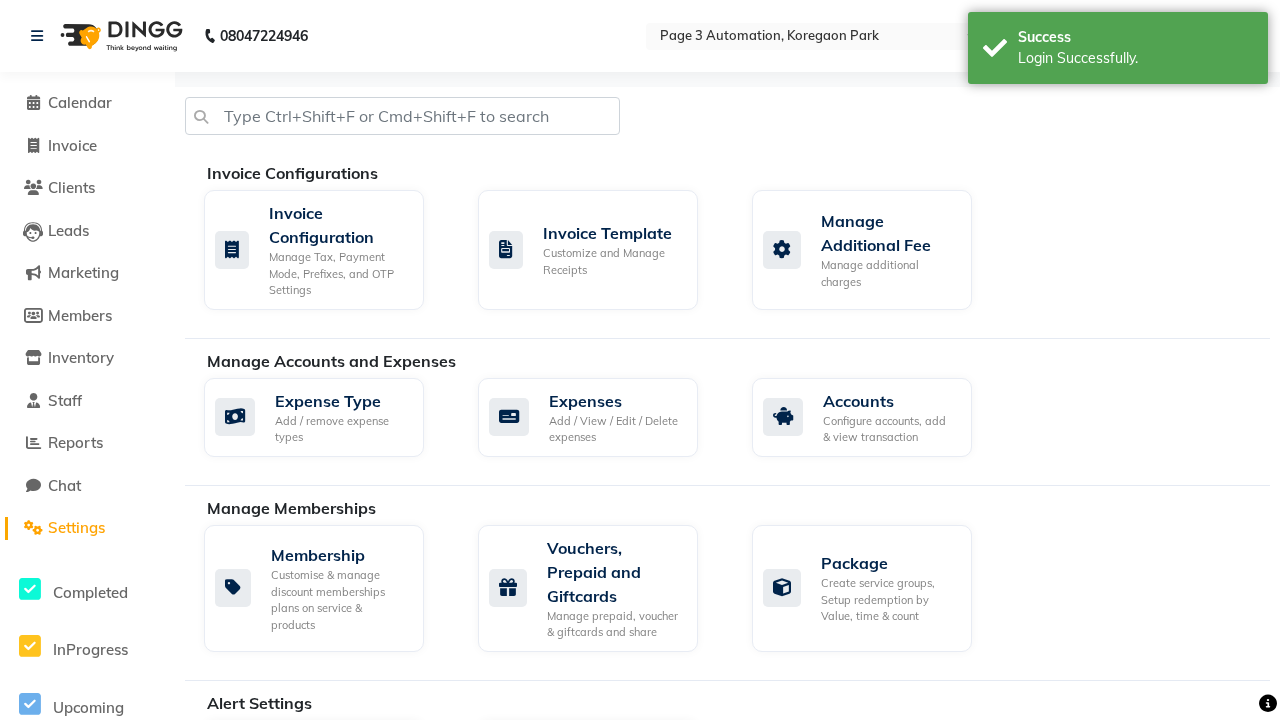 click on "Manage reset opening cash, change password." 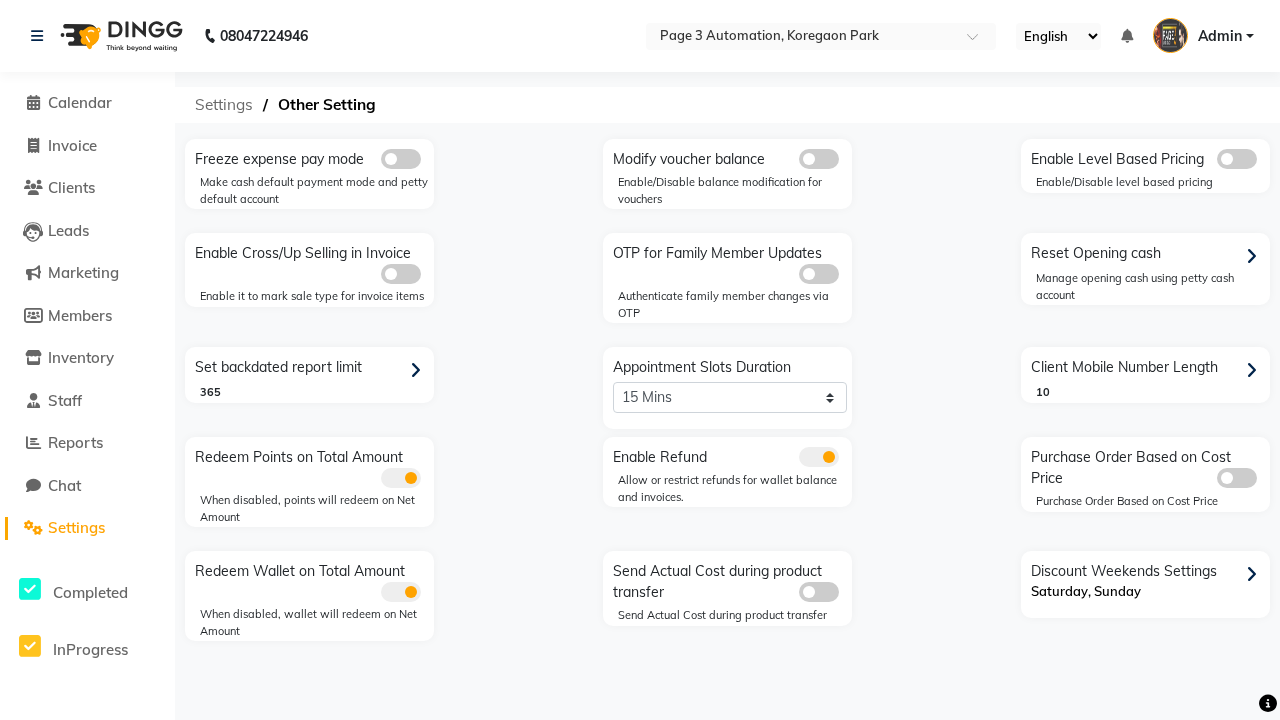 click on "Settings" 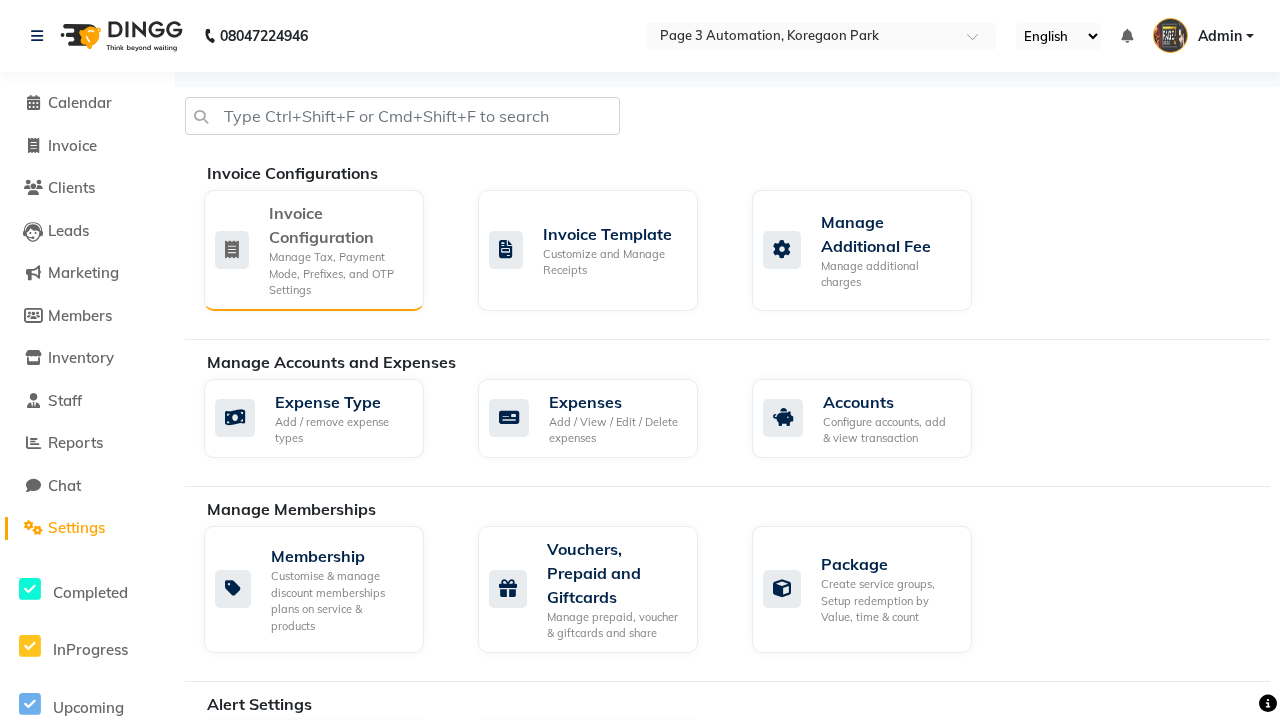 click on "Manage Tax, Payment Mode, Prefixes, and OTP Settings" 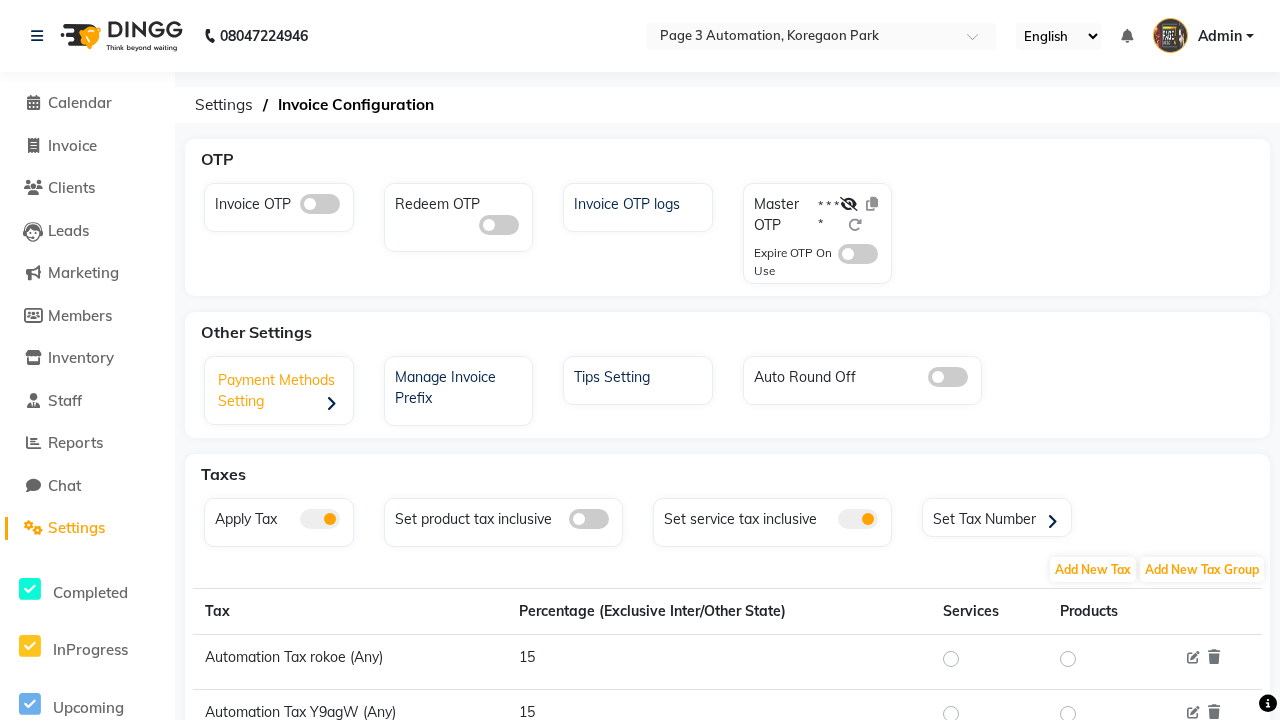click on "Payment Methods Setting" 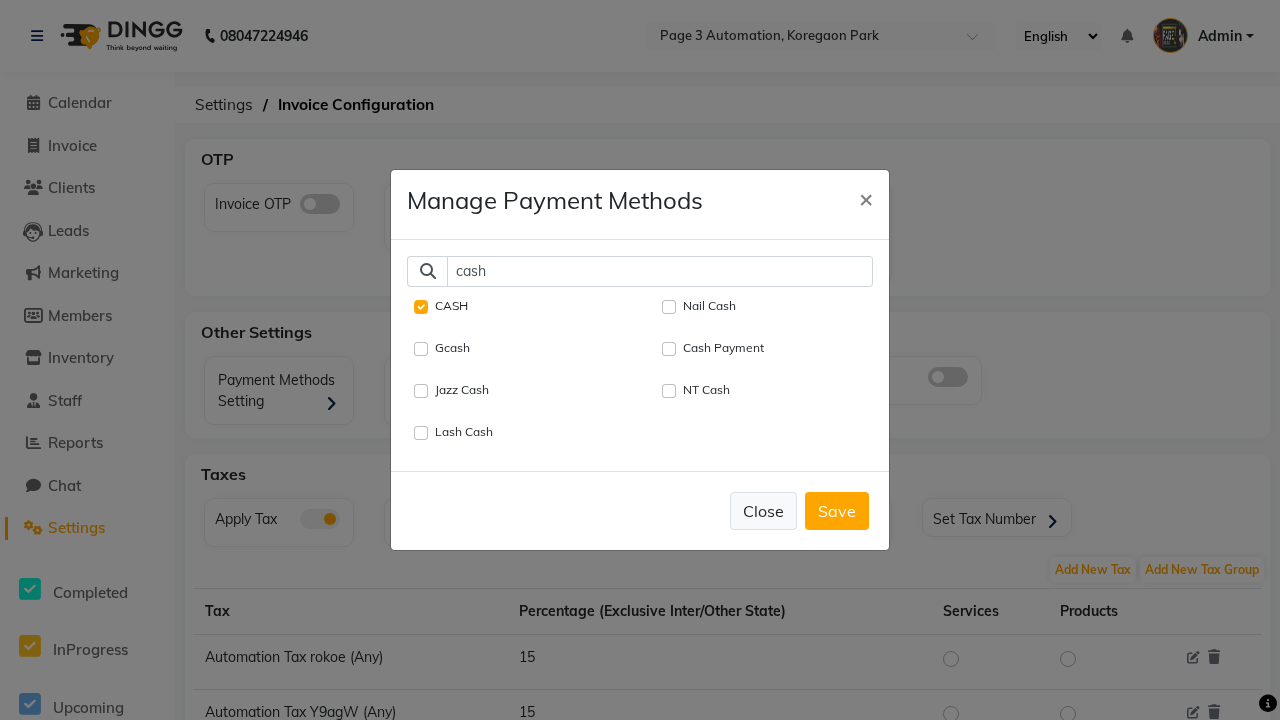 type on "cash" 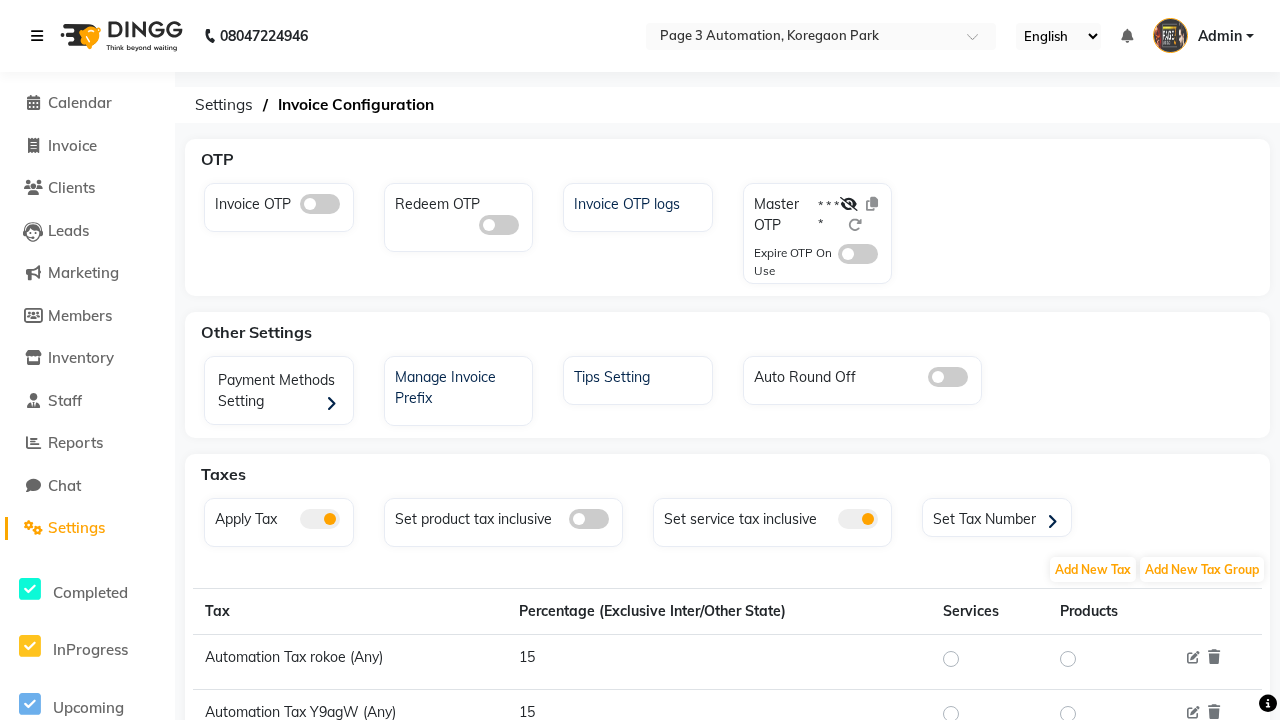 click at bounding box center (37, 36) 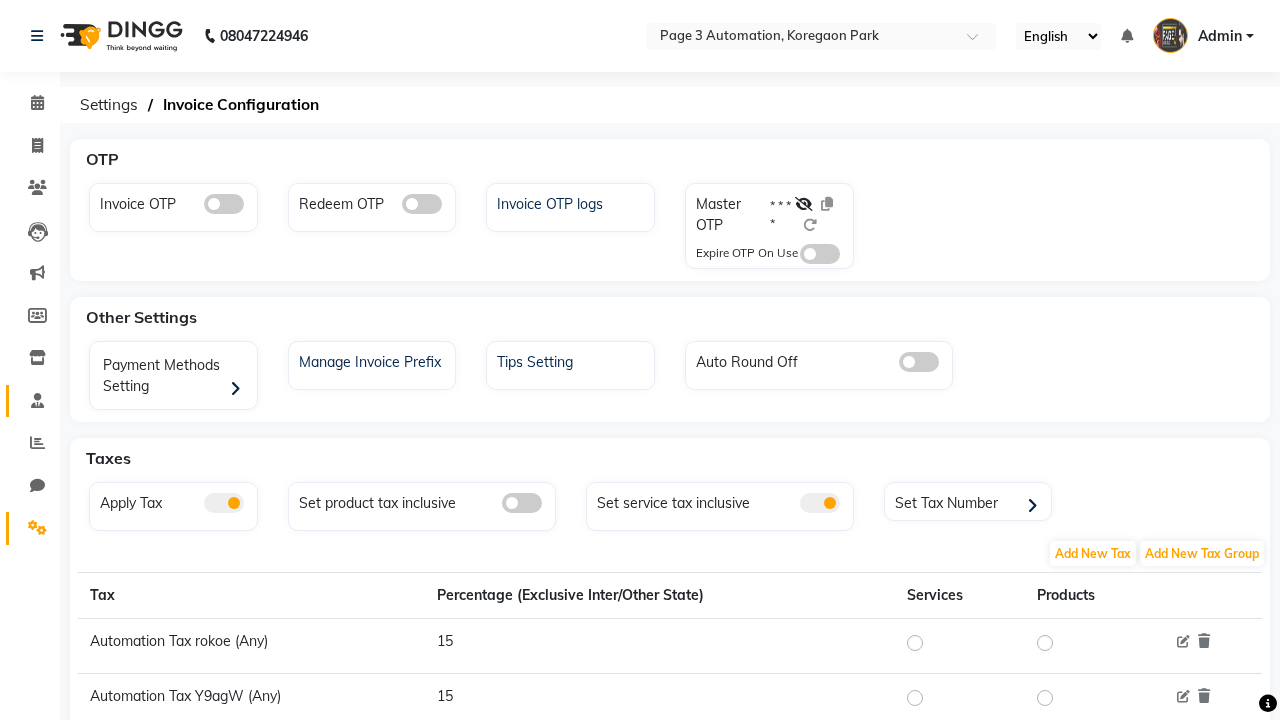click 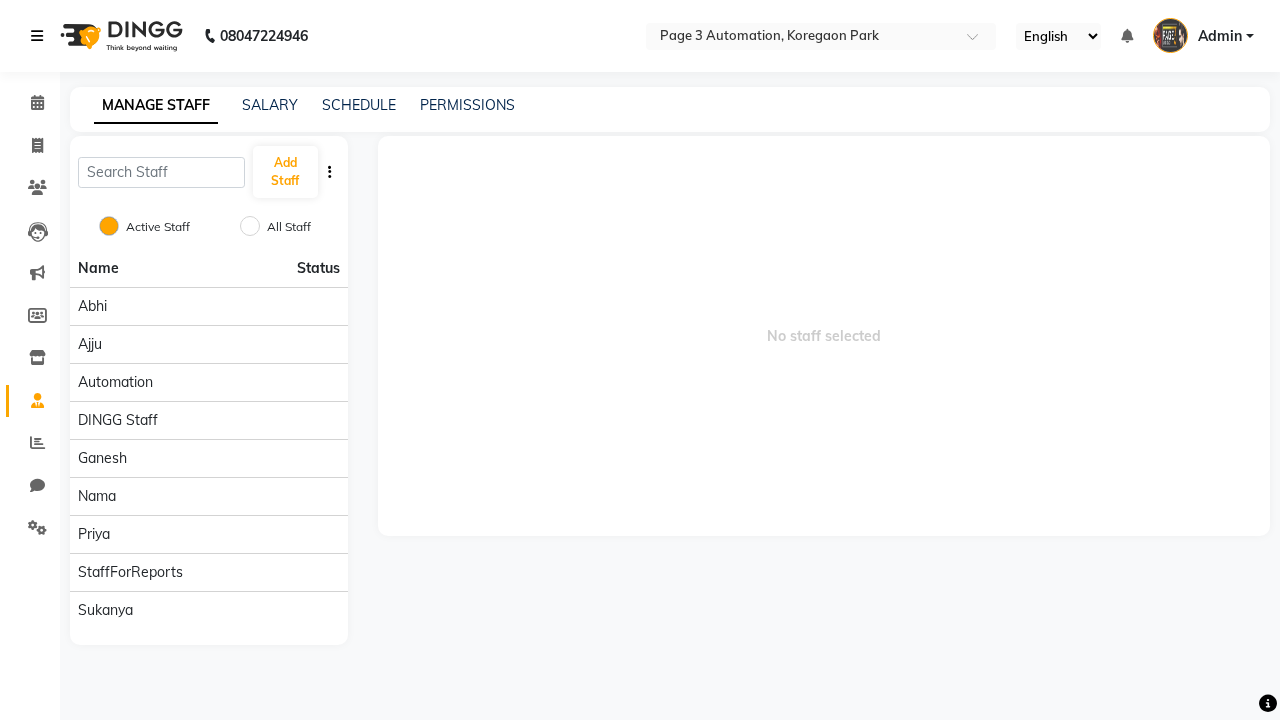 click at bounding box center [37, 36] 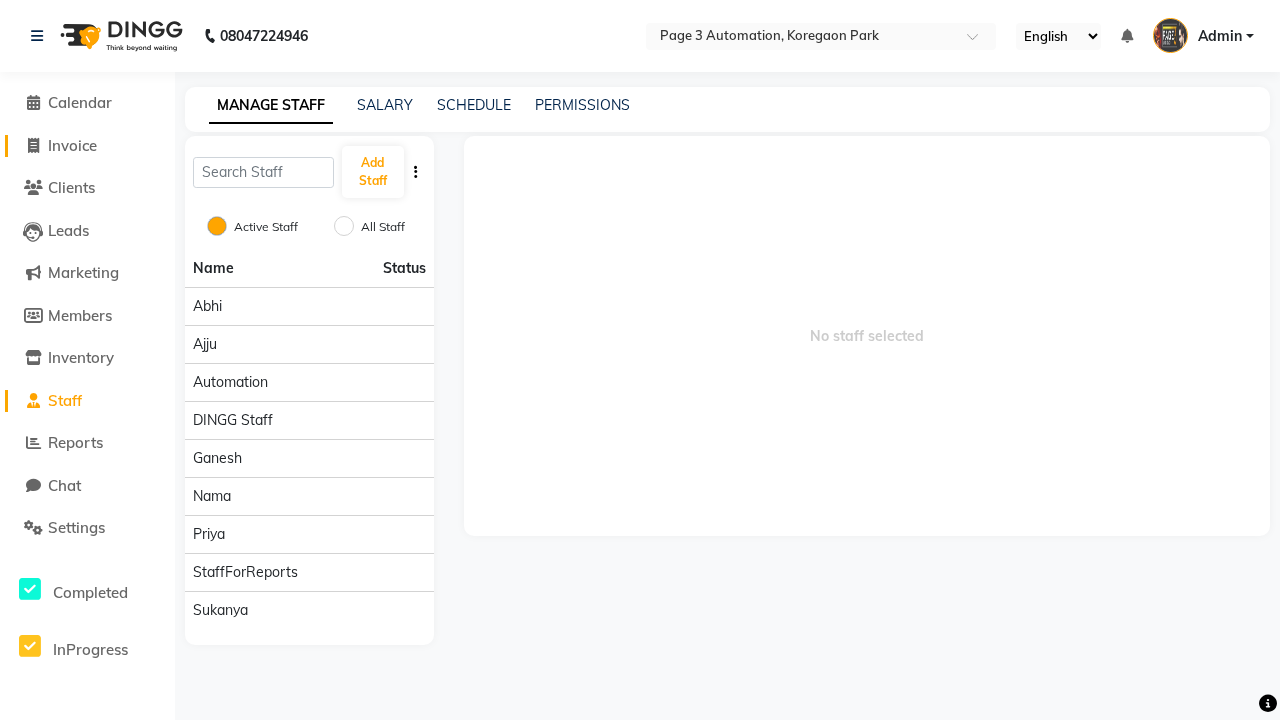 click on "Invoice" 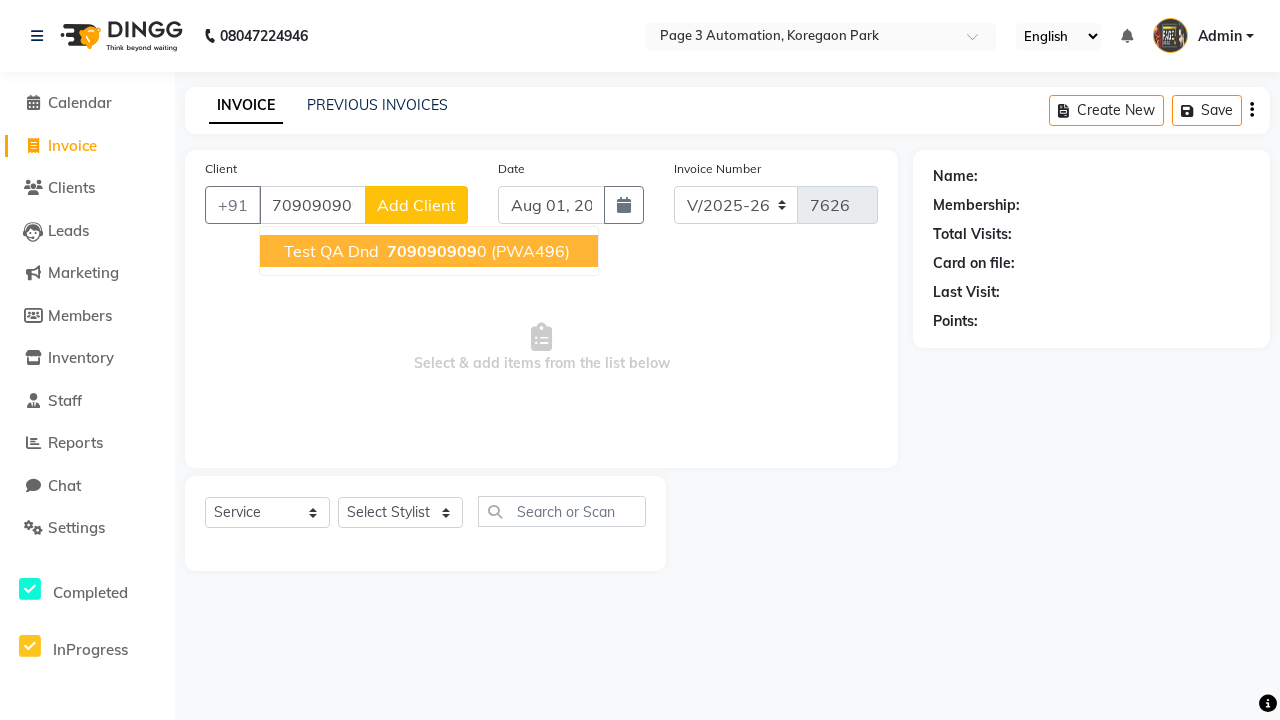 click on "709090909" at bounding box center (432, 251) 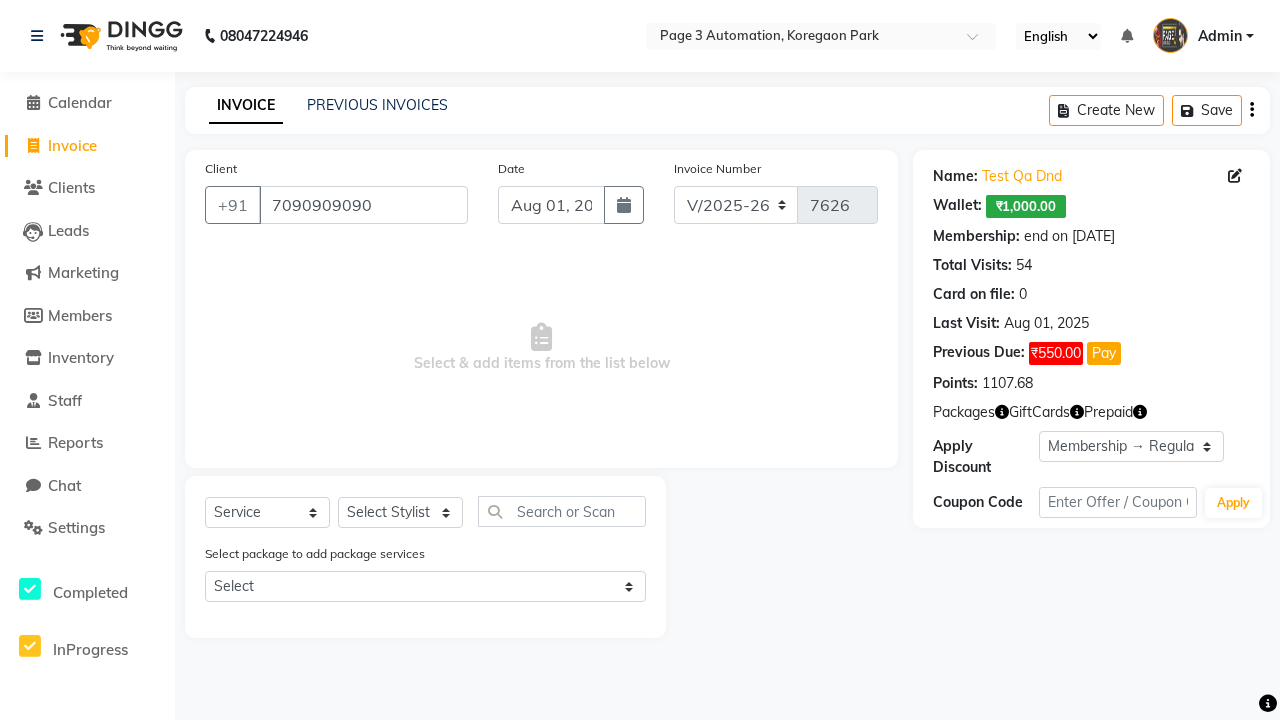 select on "0:" 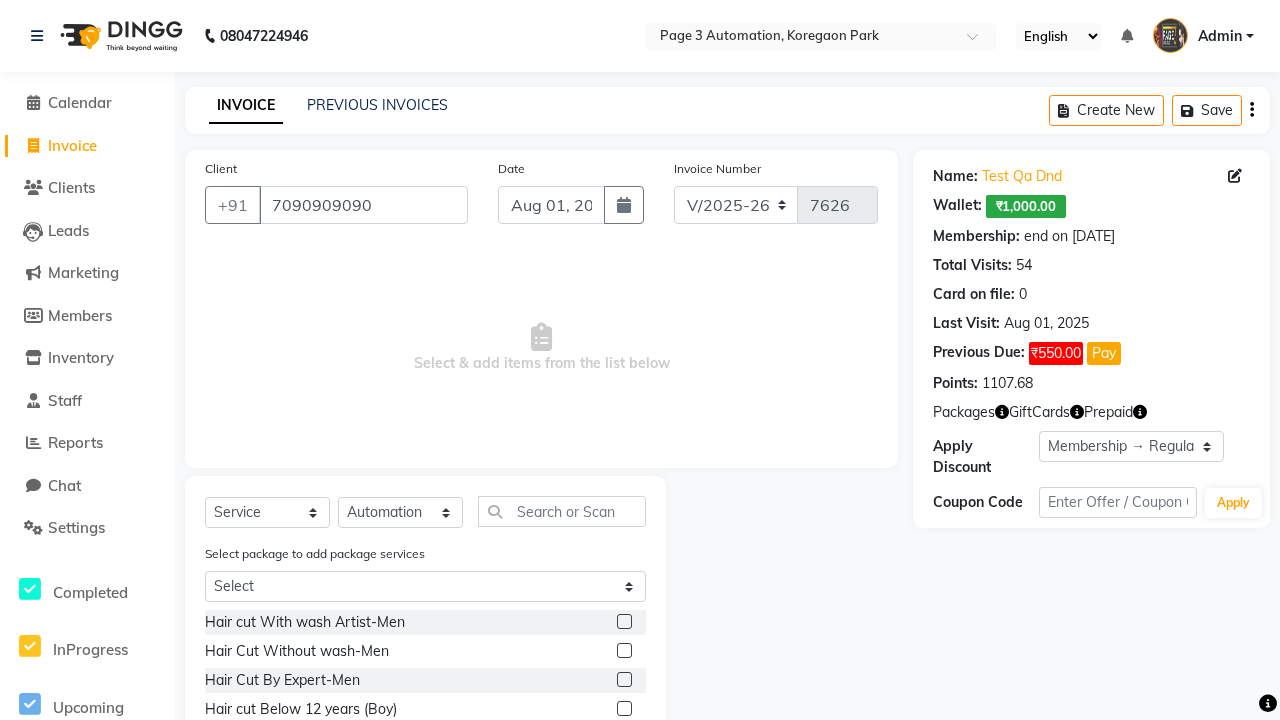 click 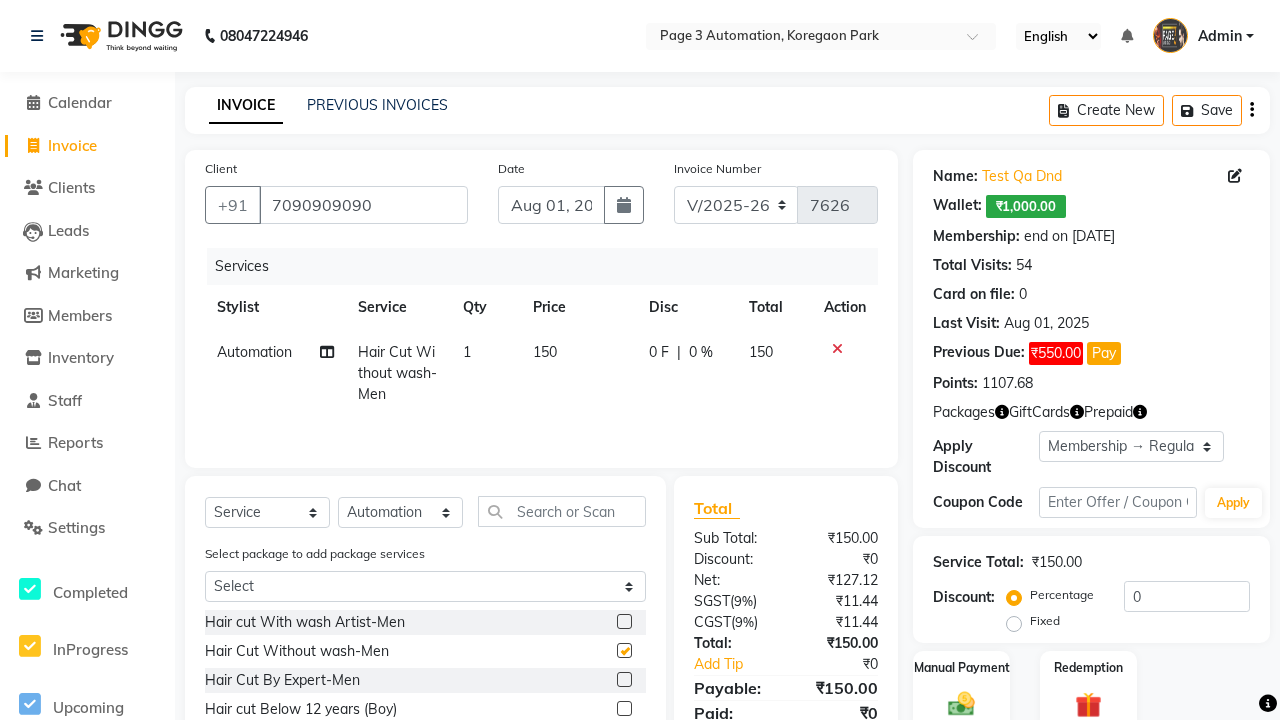 checkbox on "false" 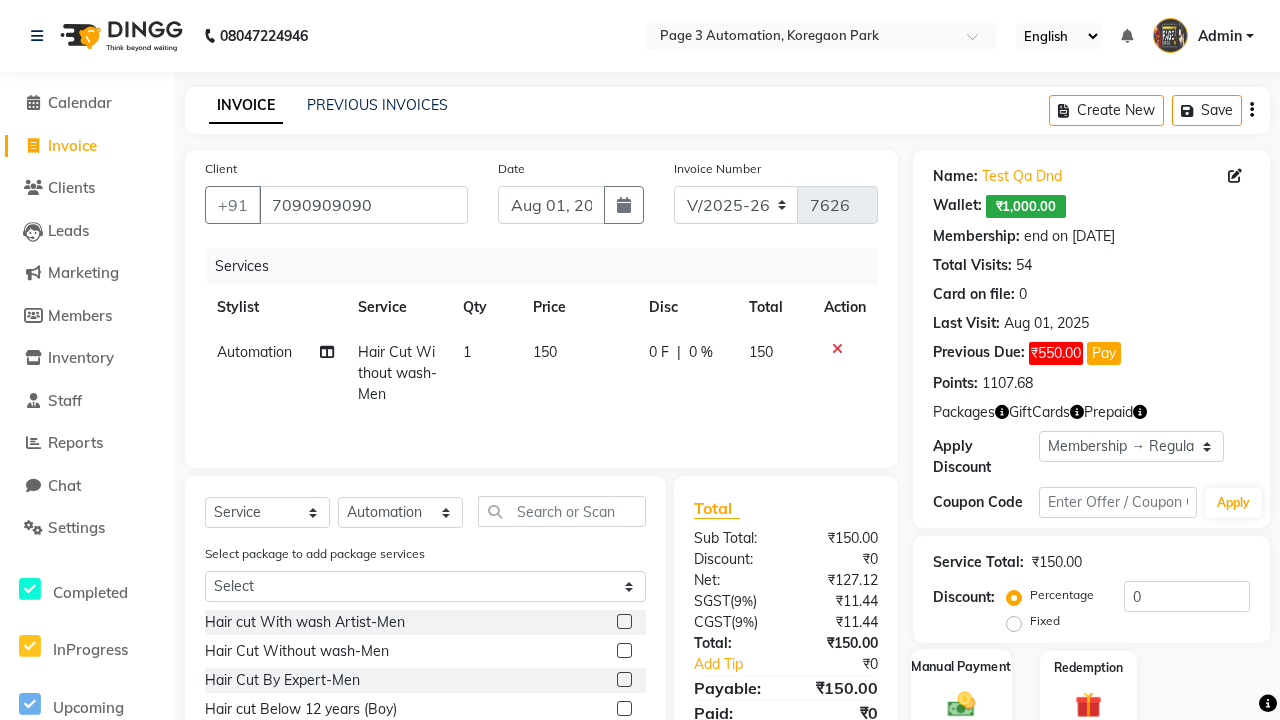 click 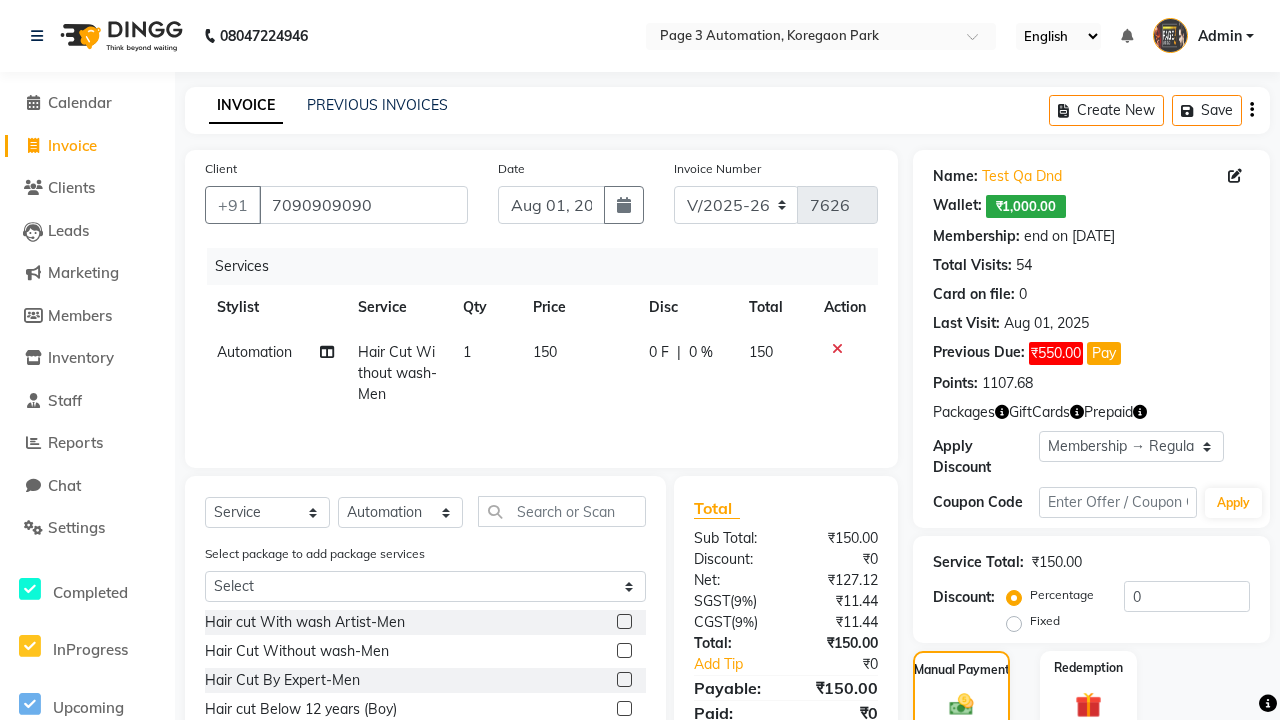 click on "ONLINE" 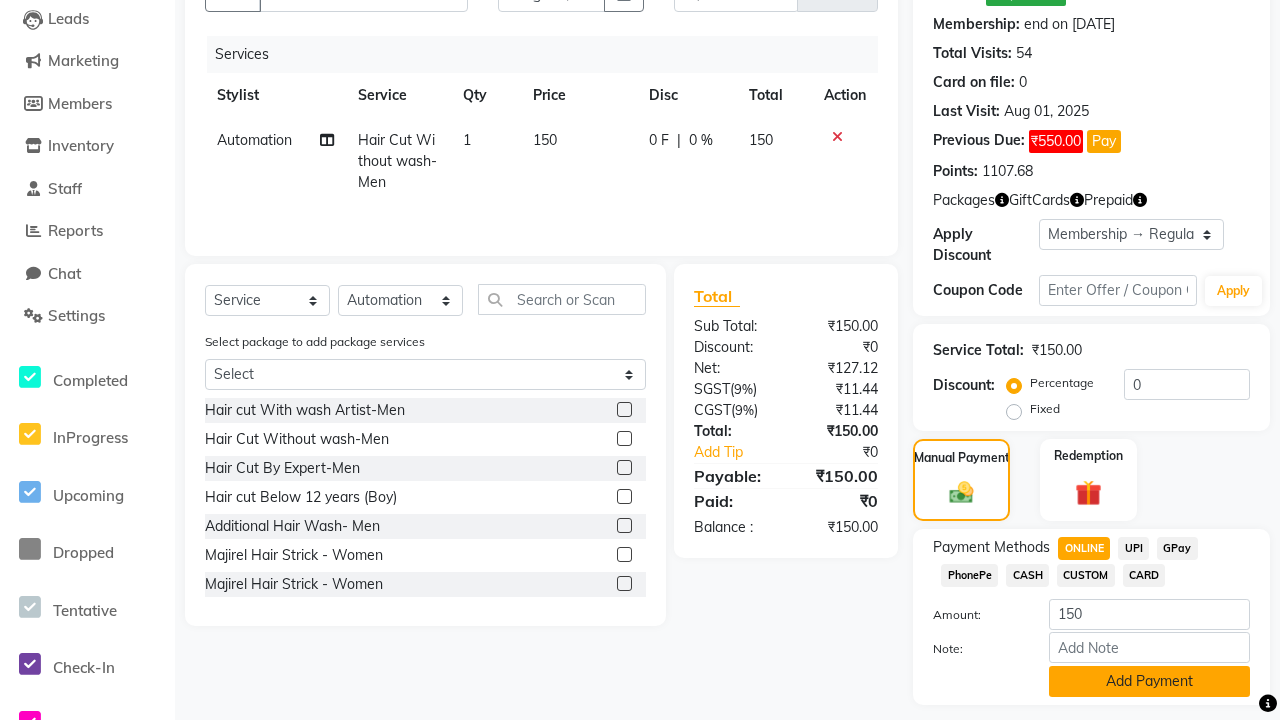 click on "Add Payment" 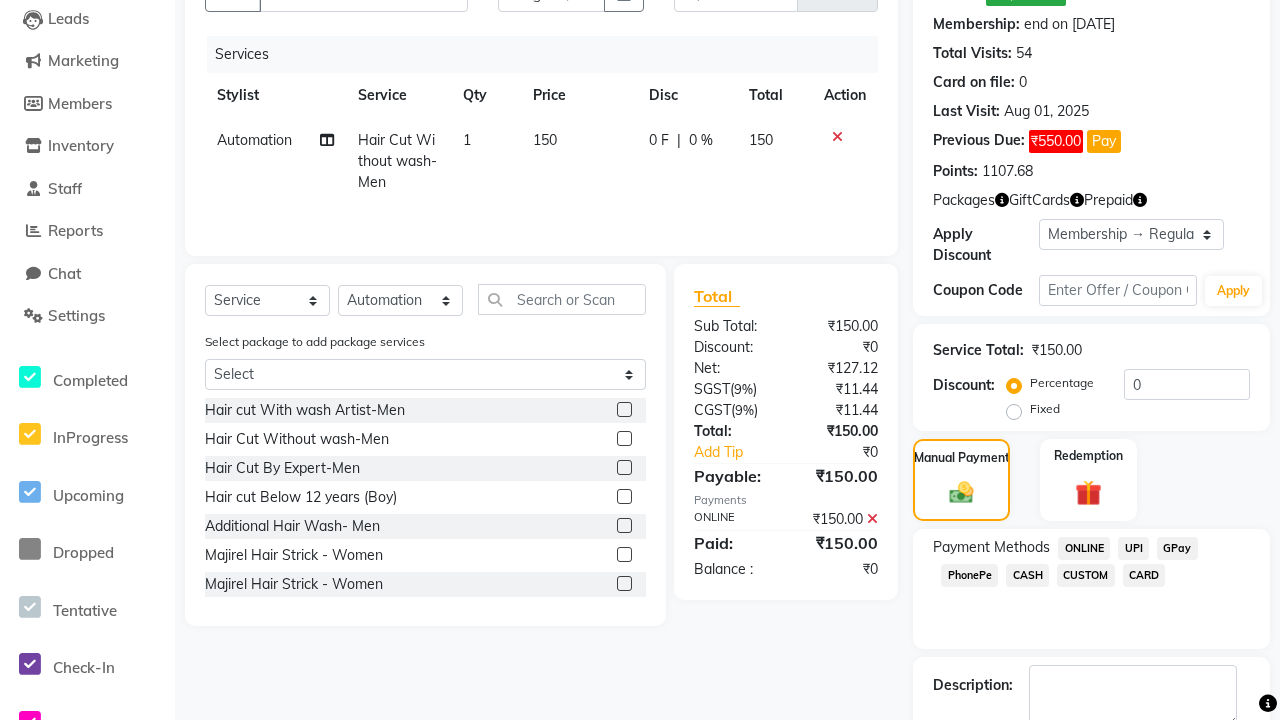 scroll, scrollTop: 325, scrollLeft: 0, axis: vertical 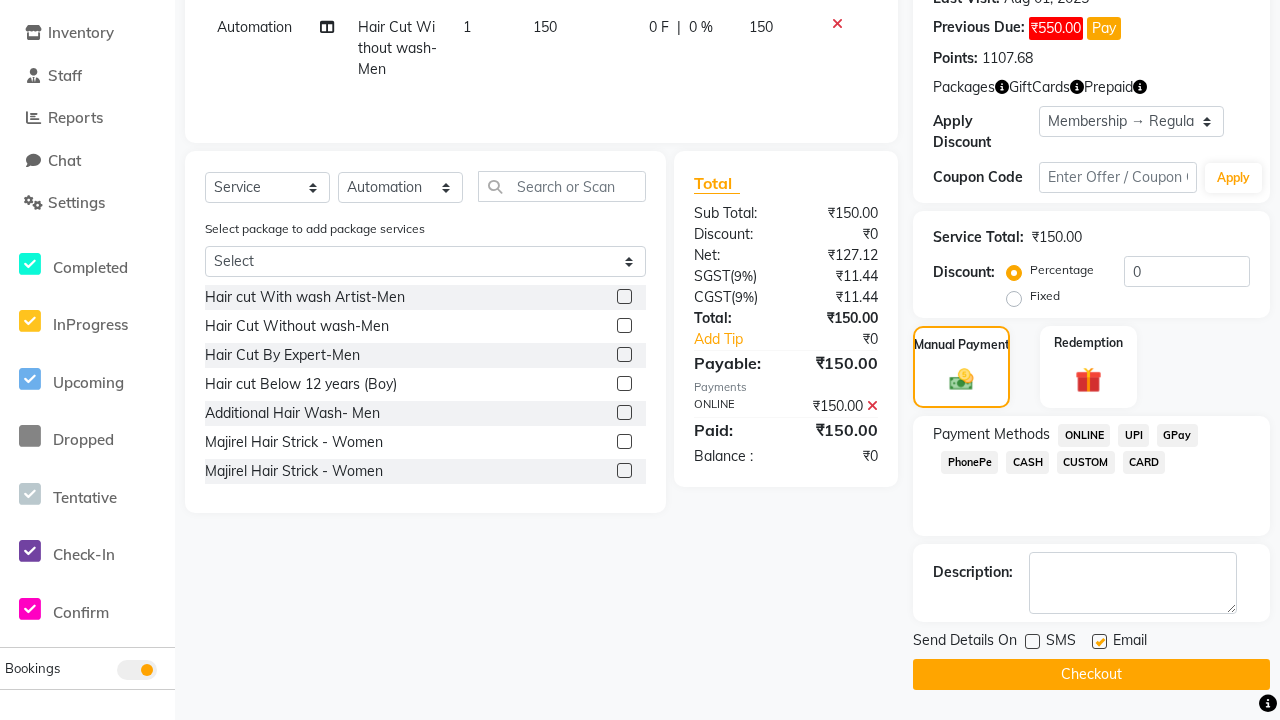 click 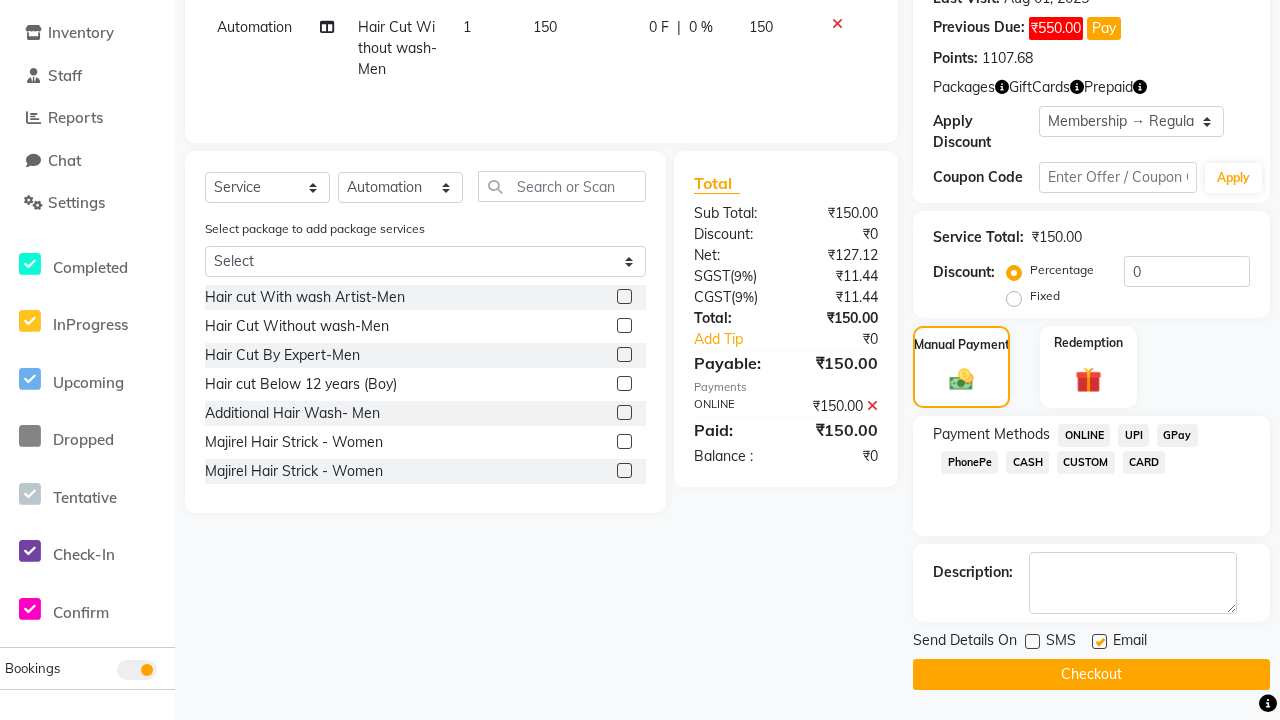 click at bounding box center [1098, 642] 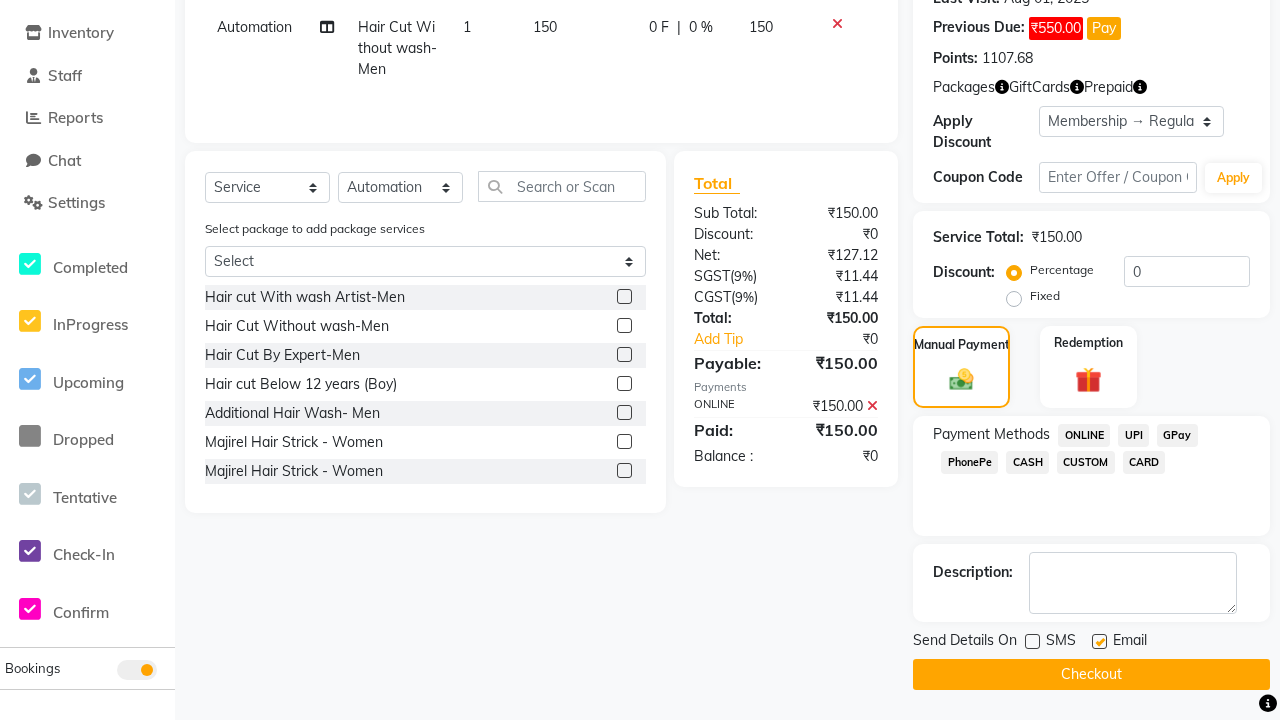 checkbox on "false" 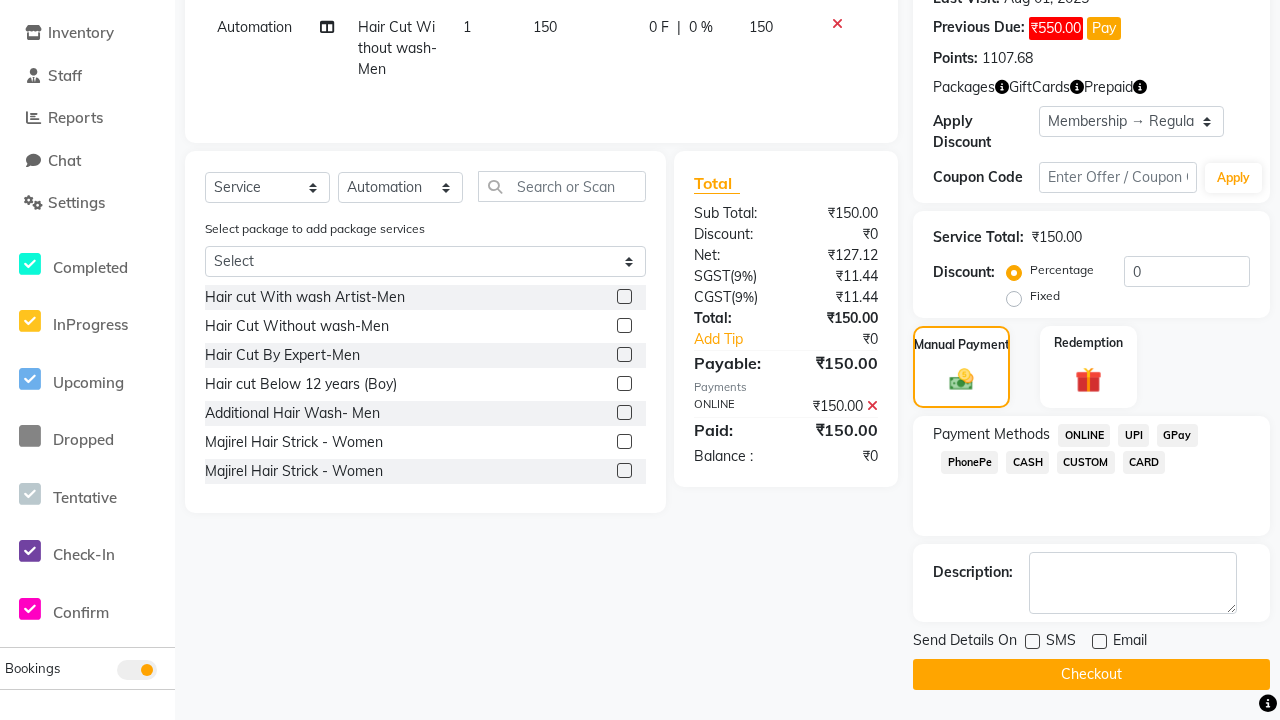 click on "Checkout" 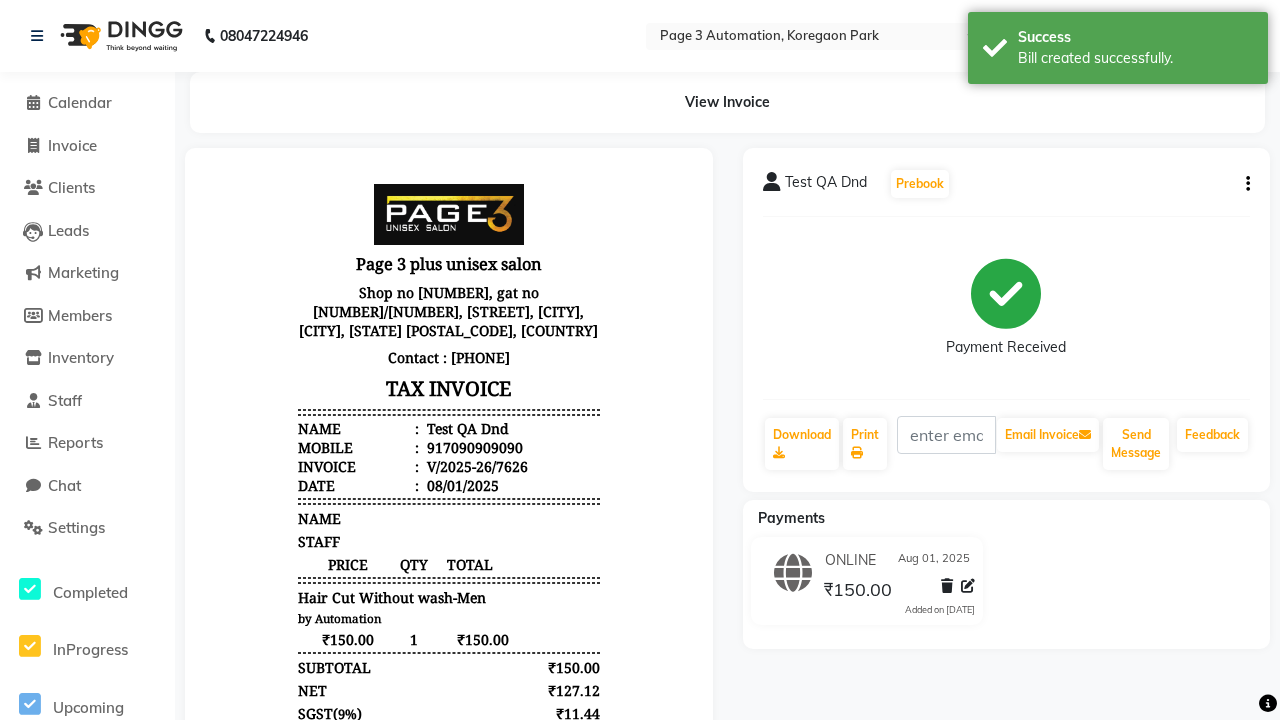 scroll, scrollTop: 0, scrollLeft: 0, axis: both 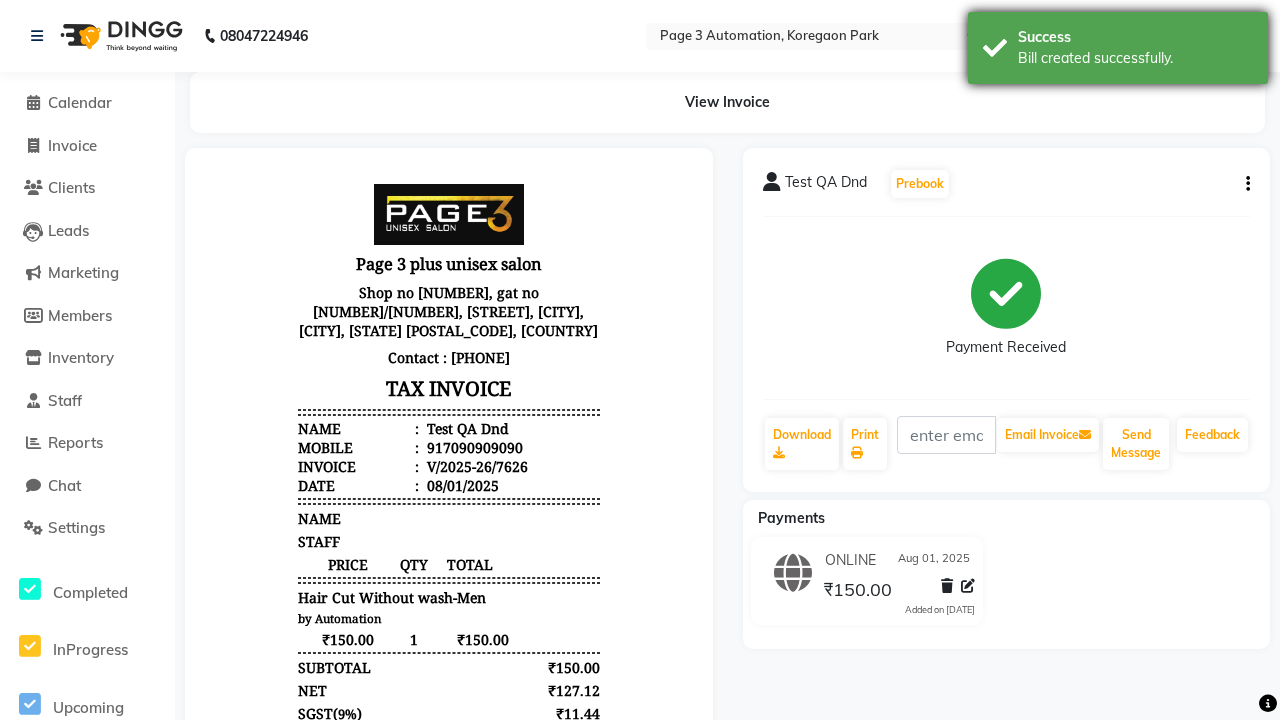 click on "Bill created successfully." at bounding box center [1135, 58] 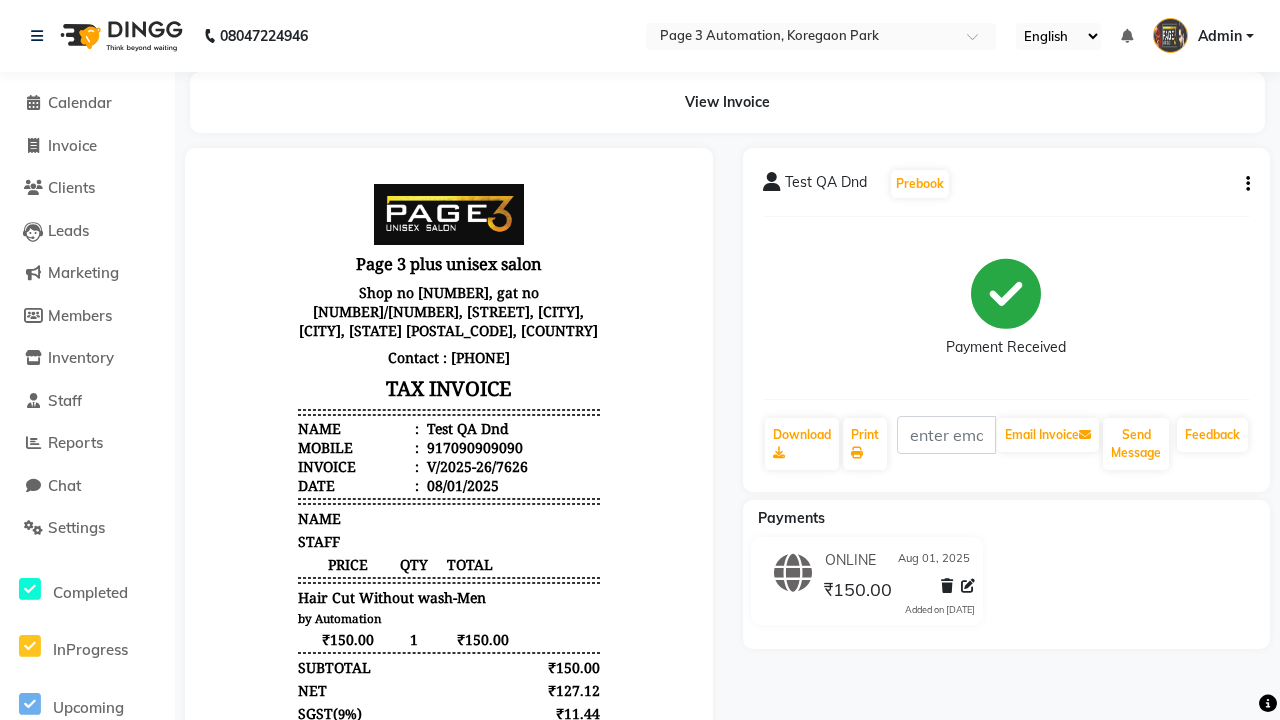 click 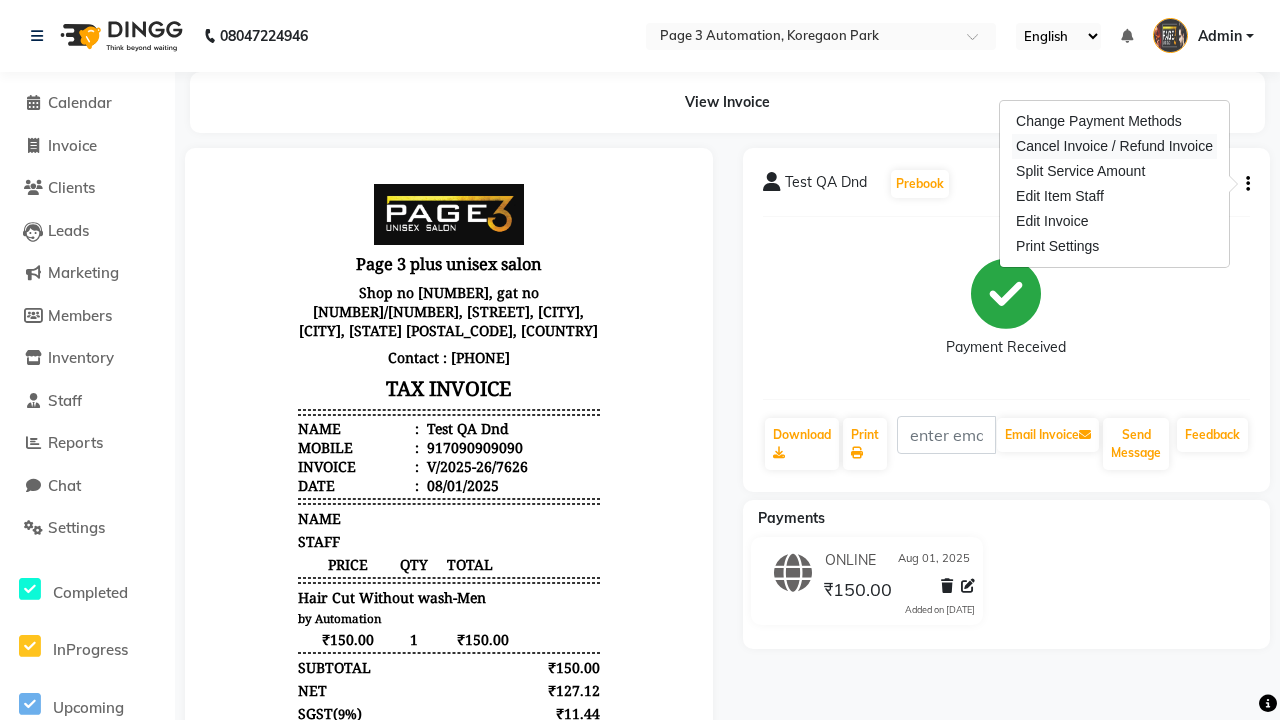 click on "Cancel Invoice / Refund Invoice" at bounding box center (1114, 146) 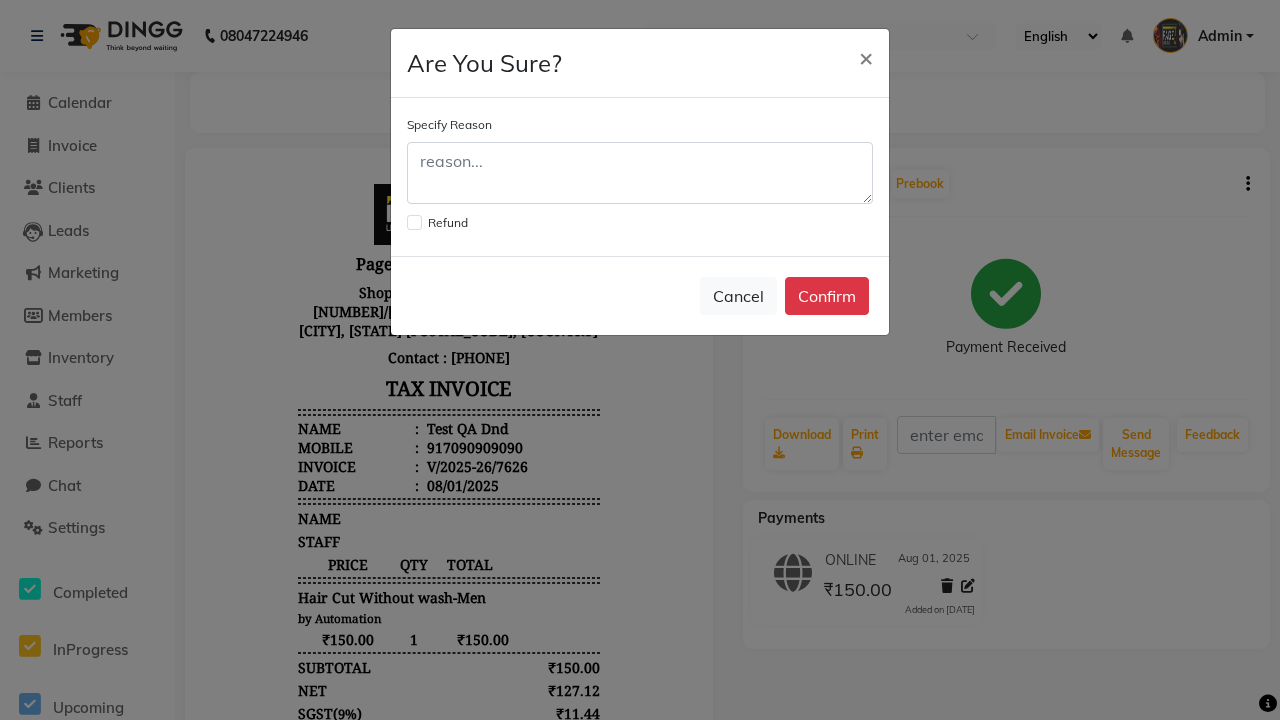 click 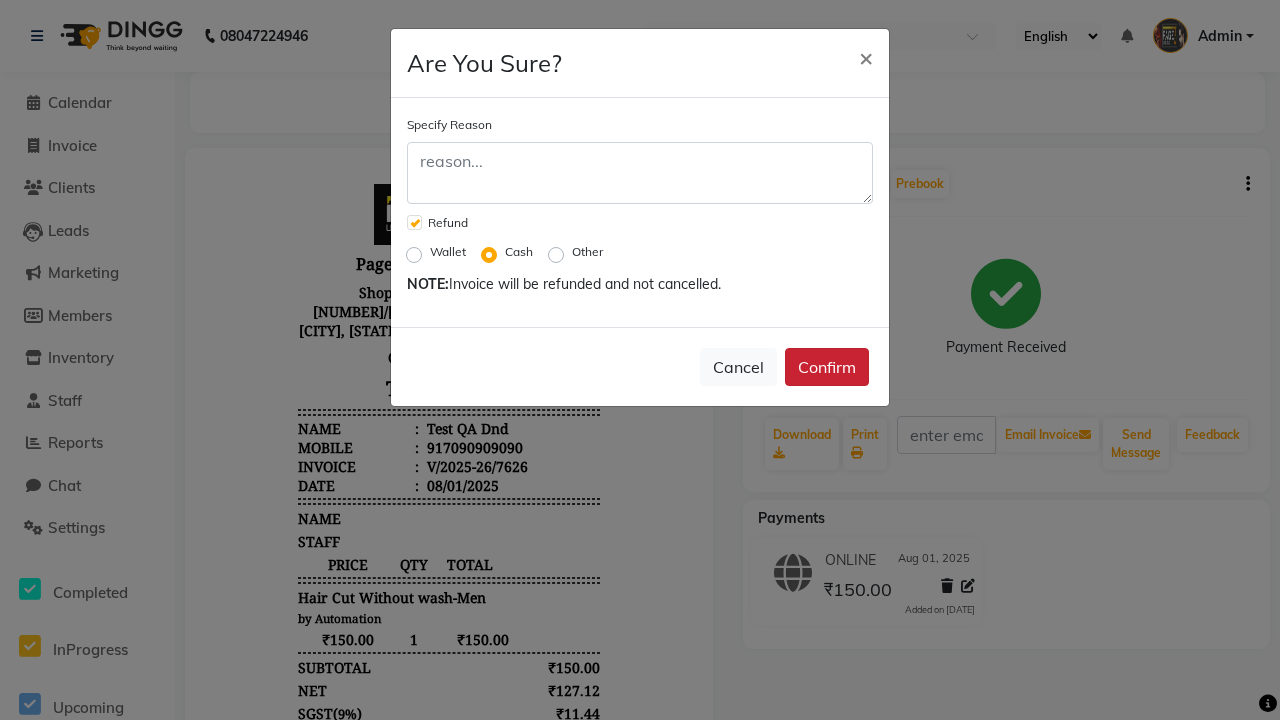 click on "Confirm" 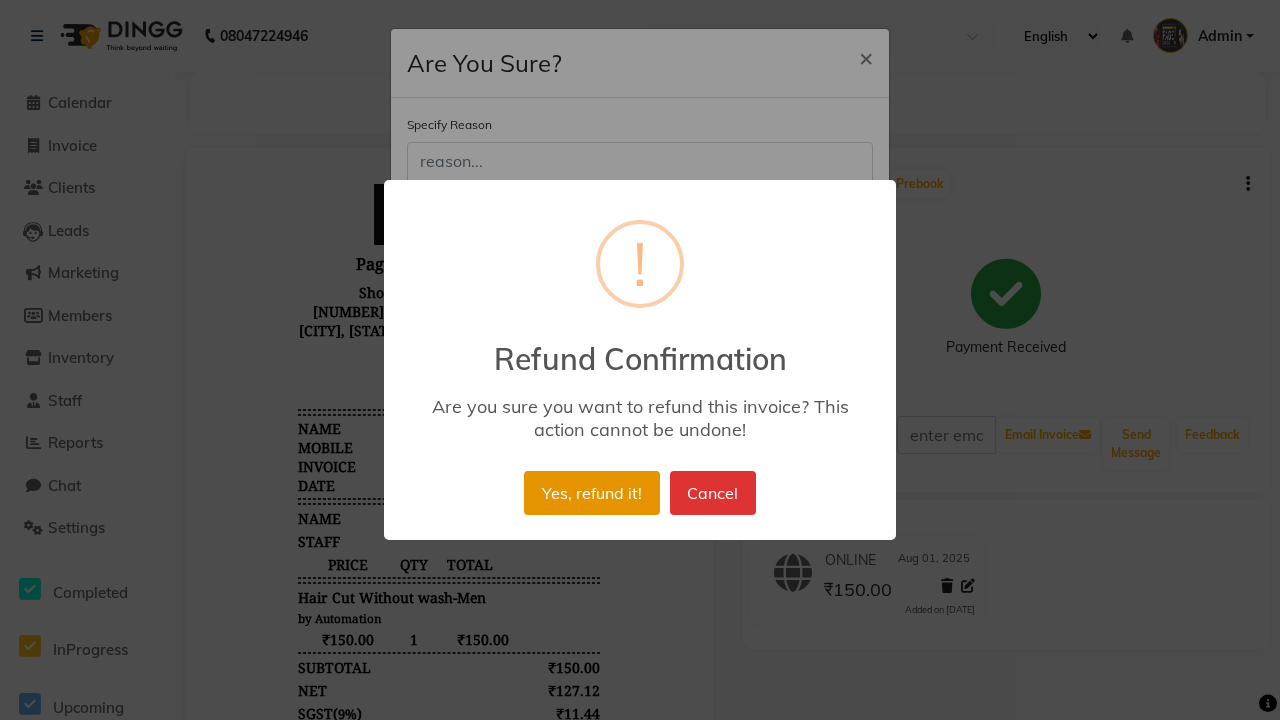 click on "Yes, refund it!" at bounding box center [591, 493] 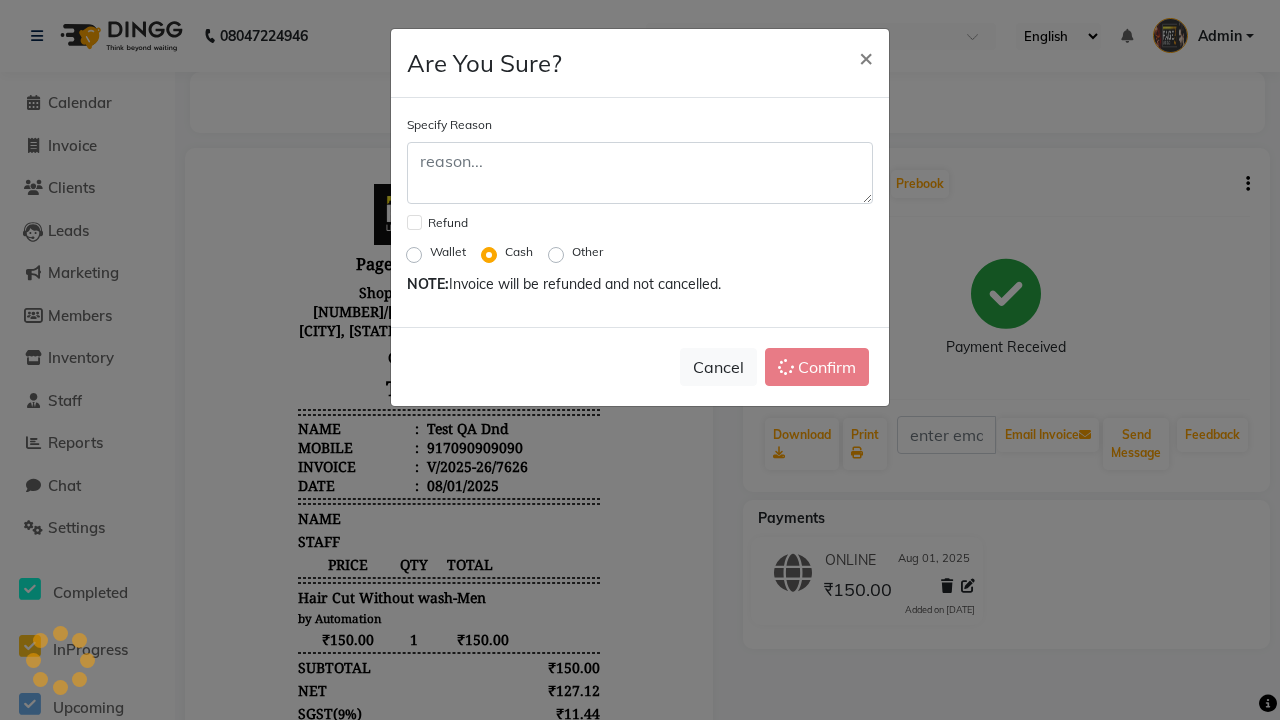 checkbox on "false" 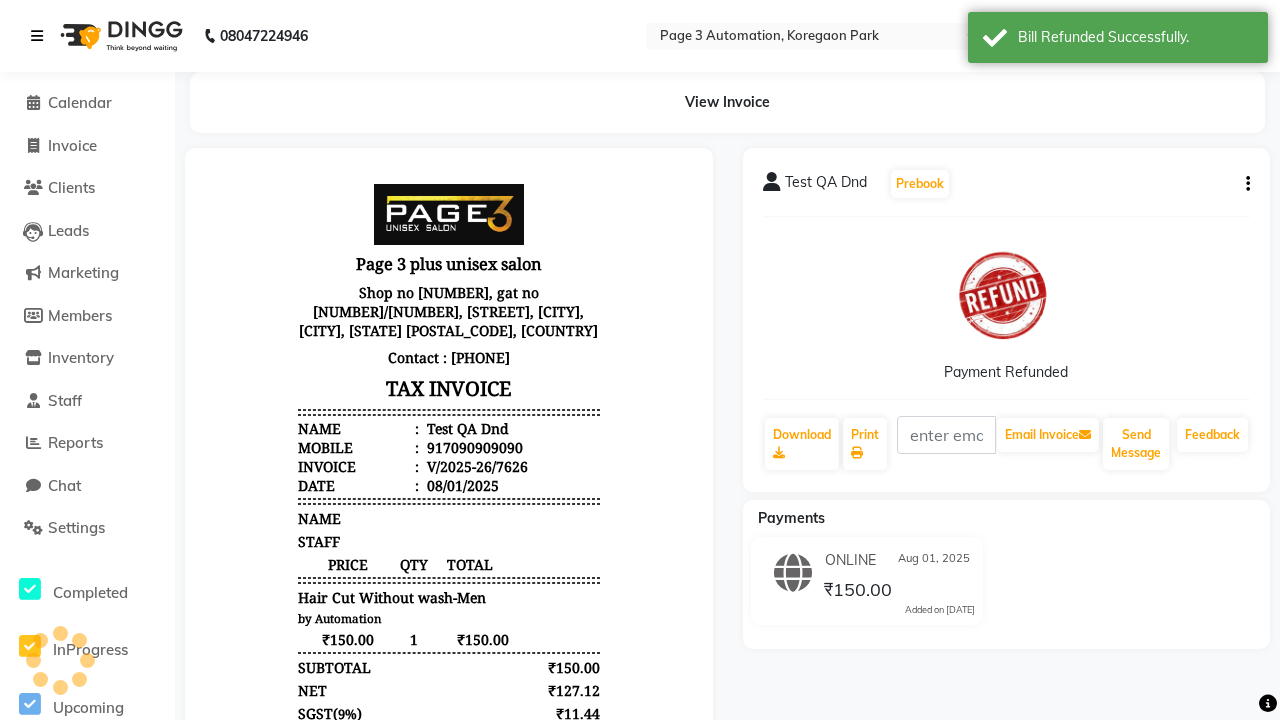 click at bounding box center (37, 36) 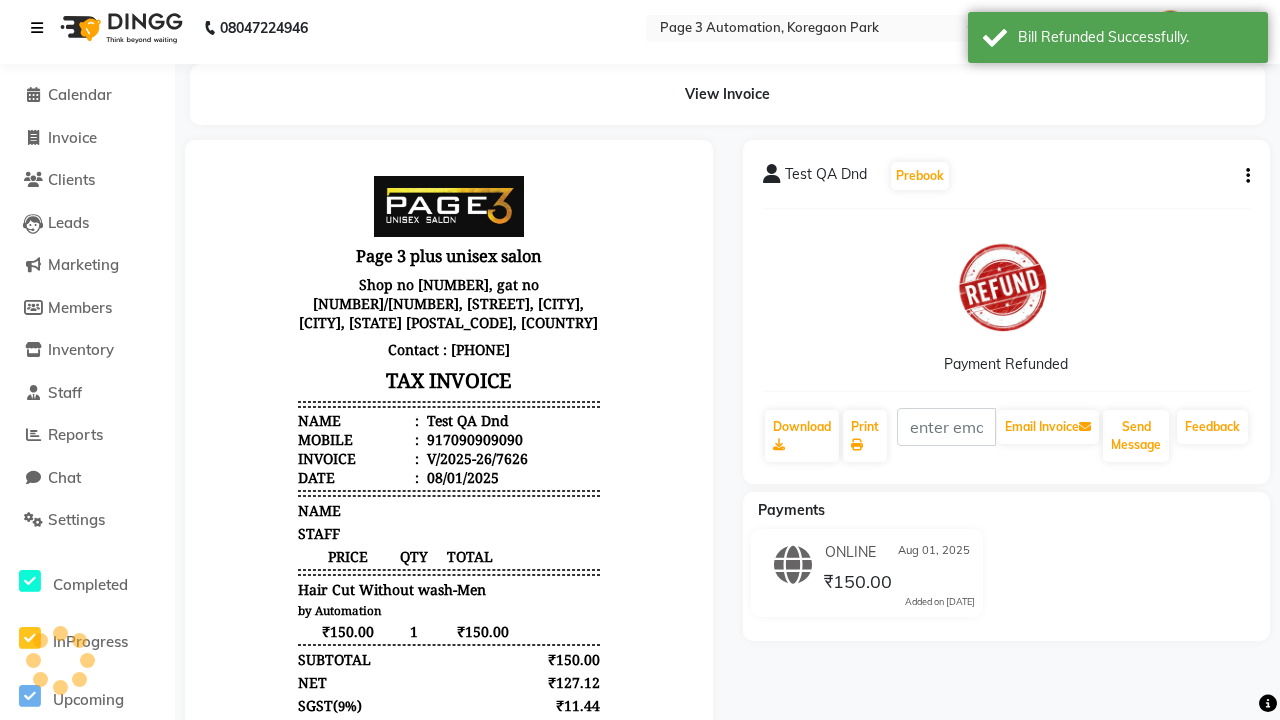 scroll, scrollTop: 0, scrollLeft: 5, axis: horizontal 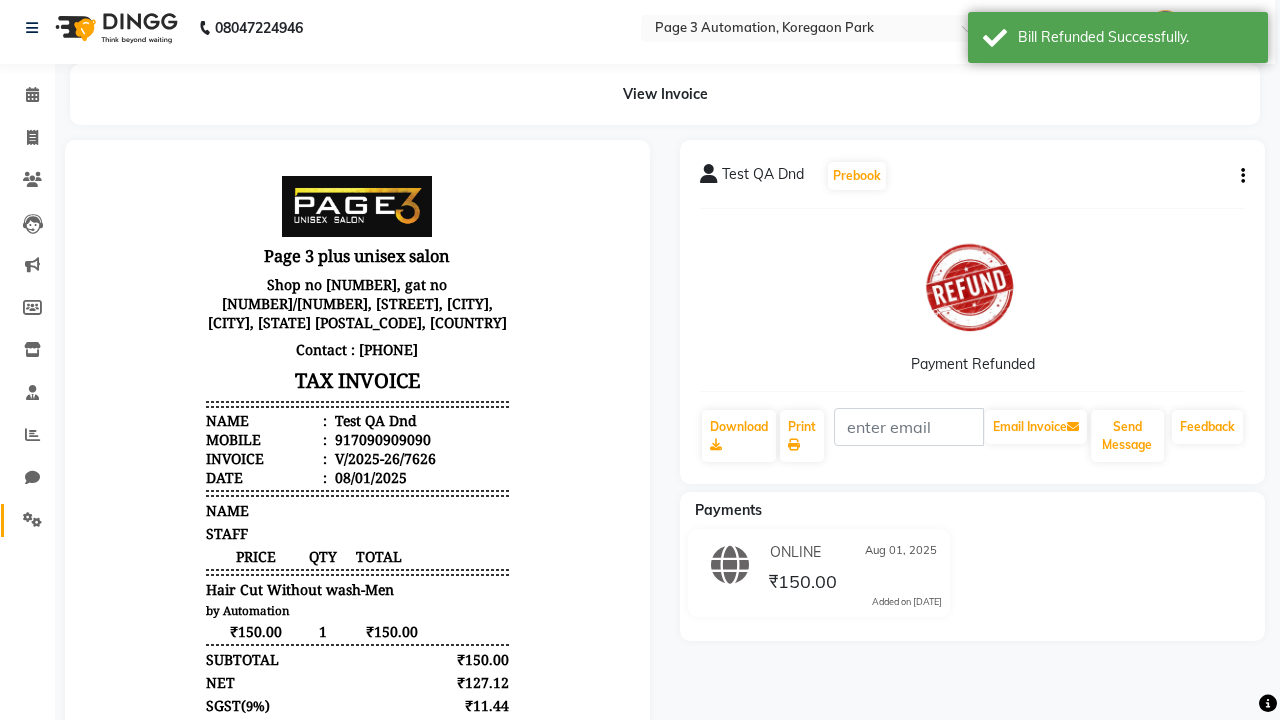 click 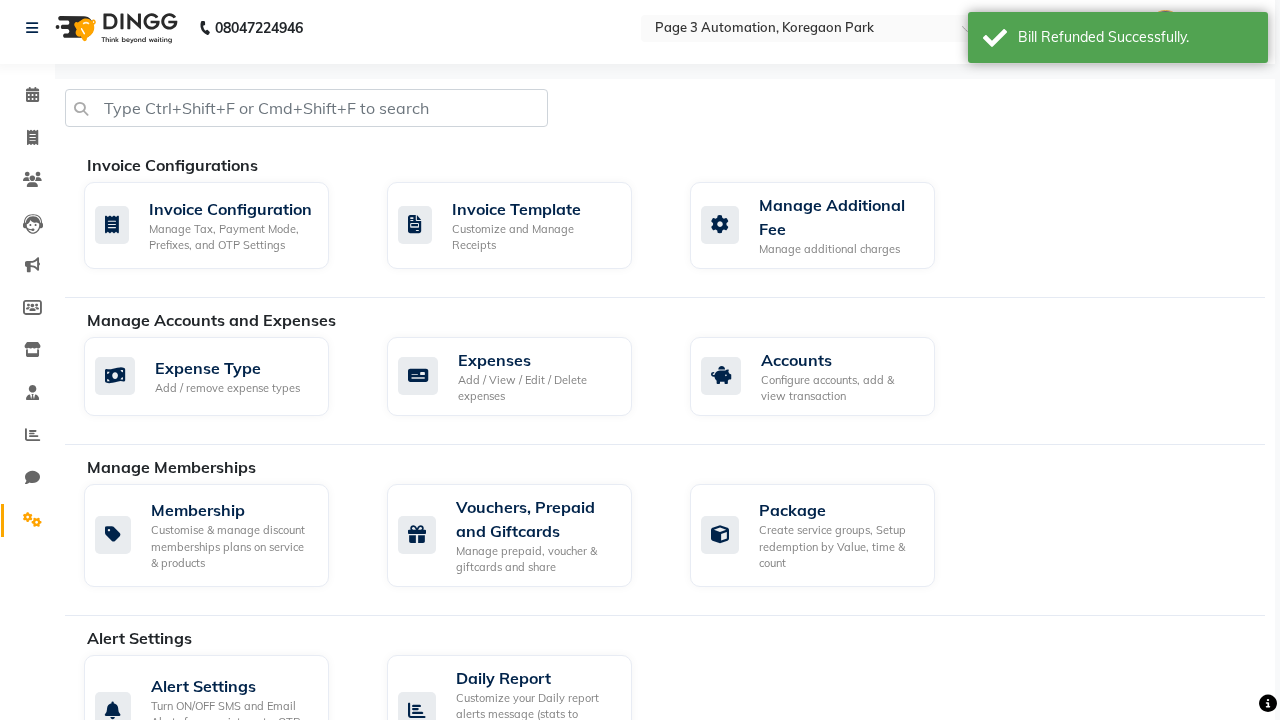 click on "Manage reset opening cash, change password." 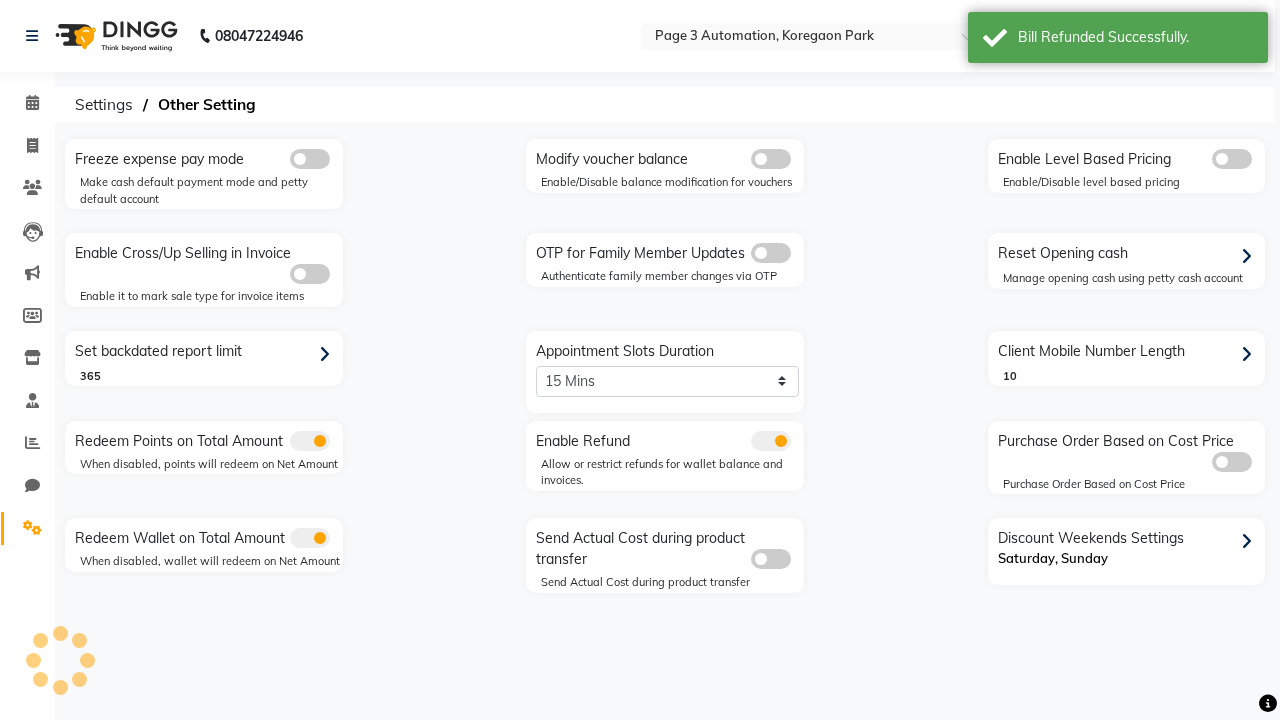 scroll, scrollTop: 0, scrollLeft: 0, axis: both 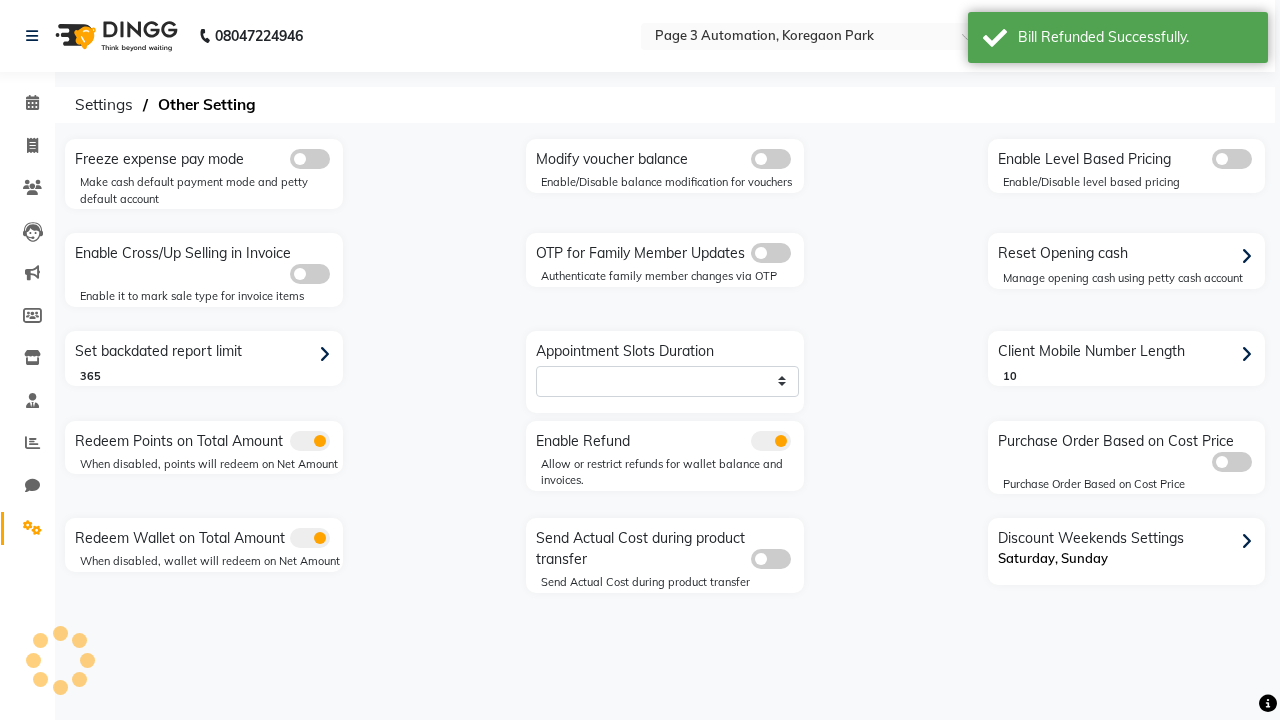 select on "1486" 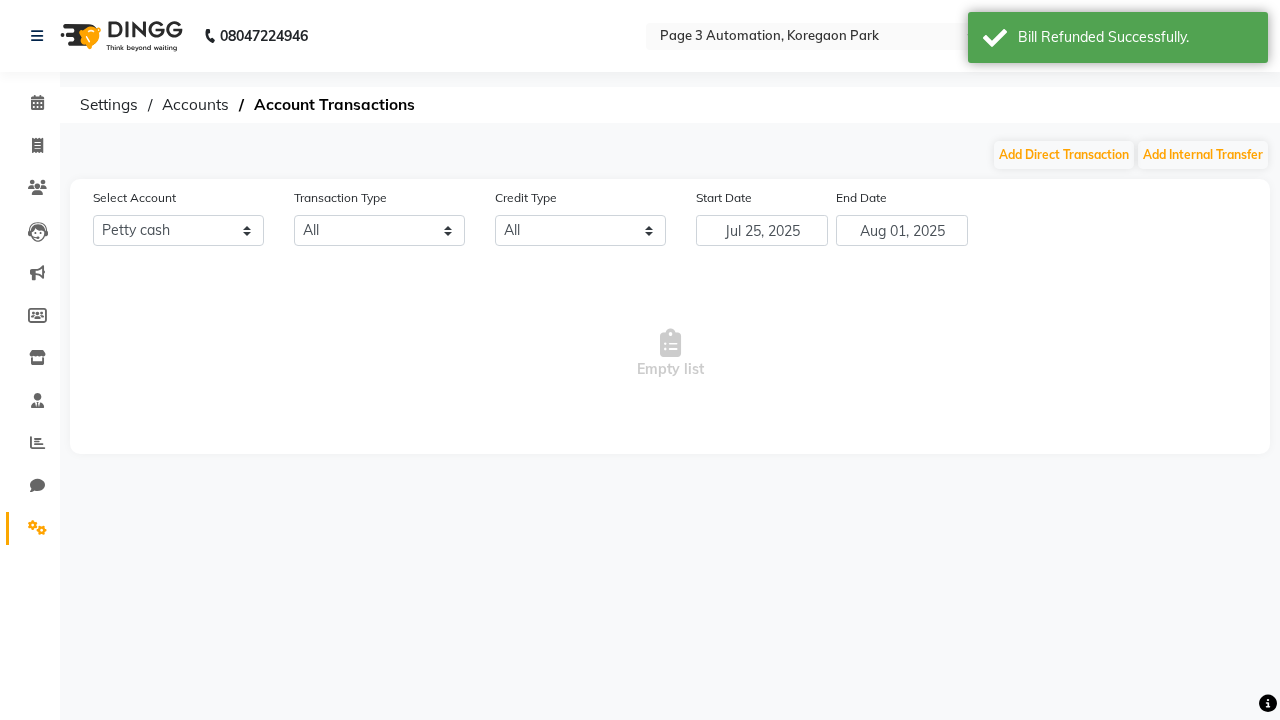 scroll, scrollTop: 0, scrollLeft: 0, axis: both 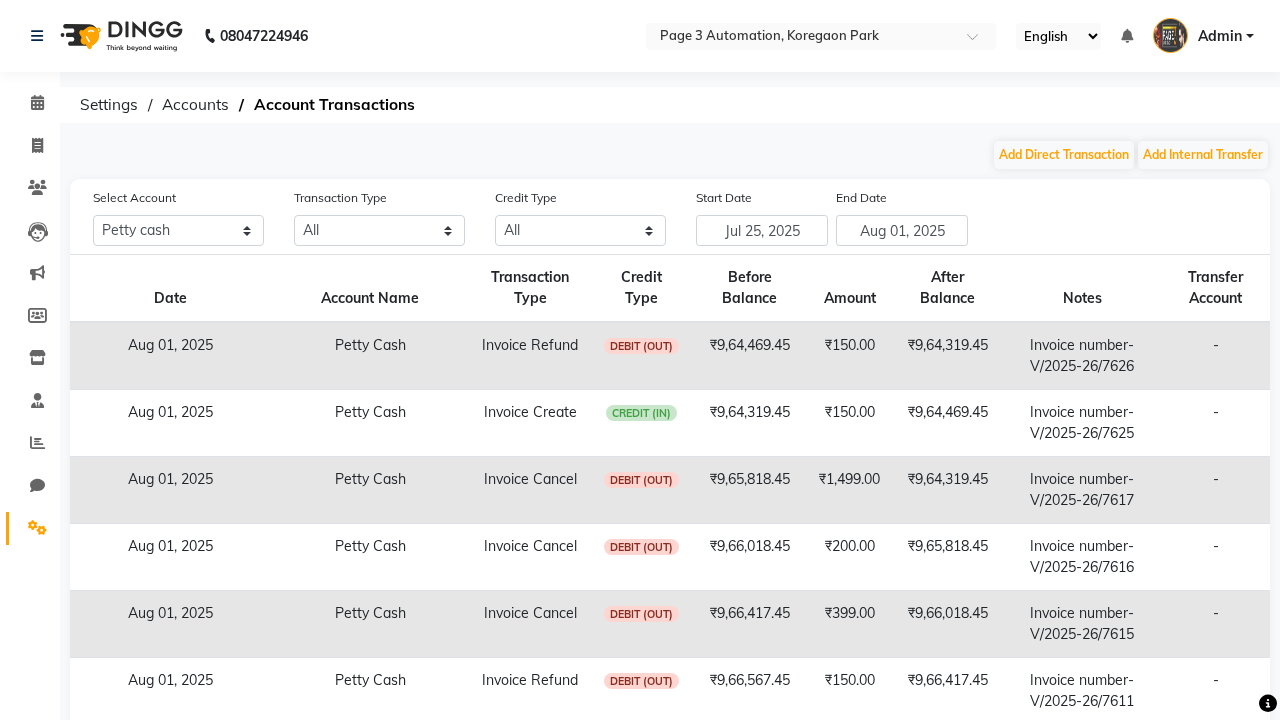 click on "Admin" at bounding box center (1220, 36) 